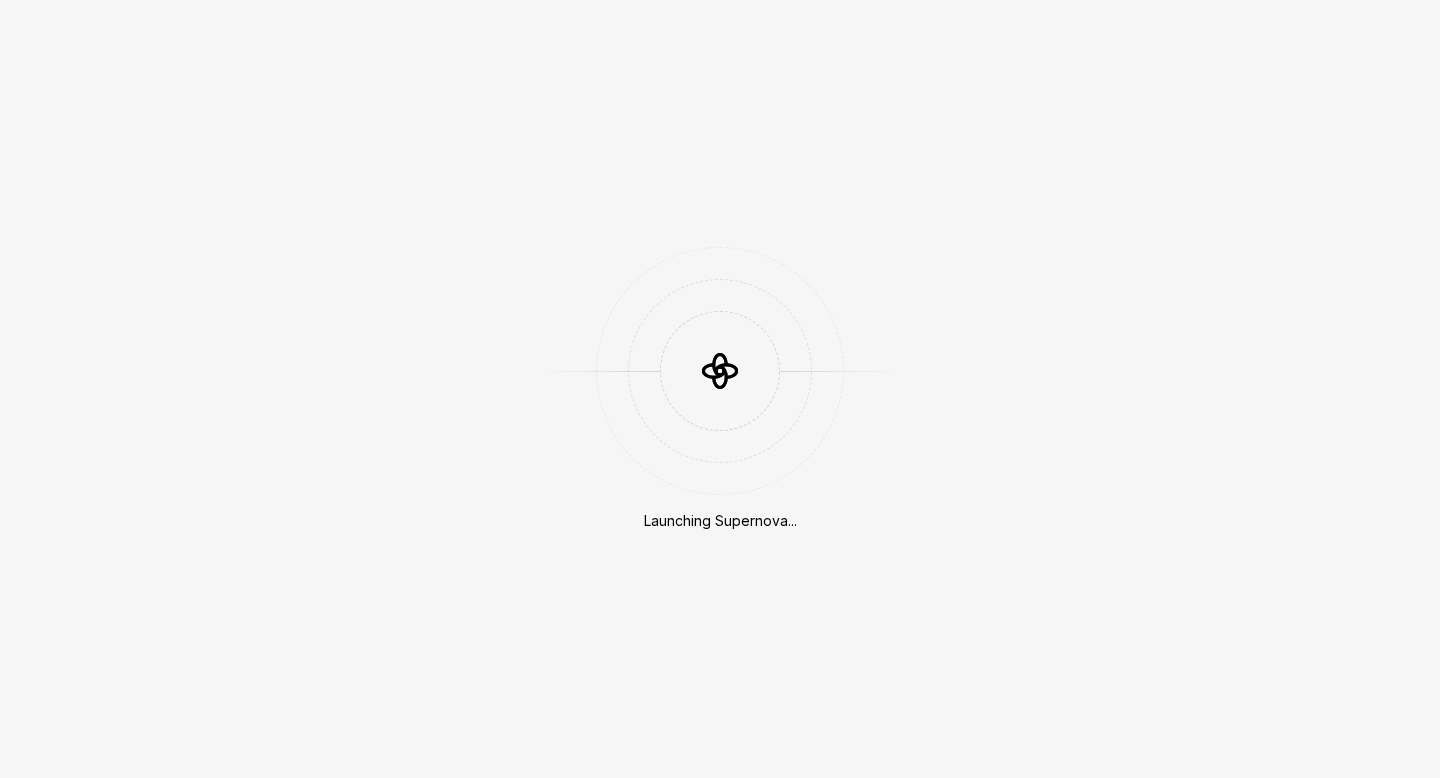 scroll, scrollTop: 0, scrollLeft: 0, axis: both 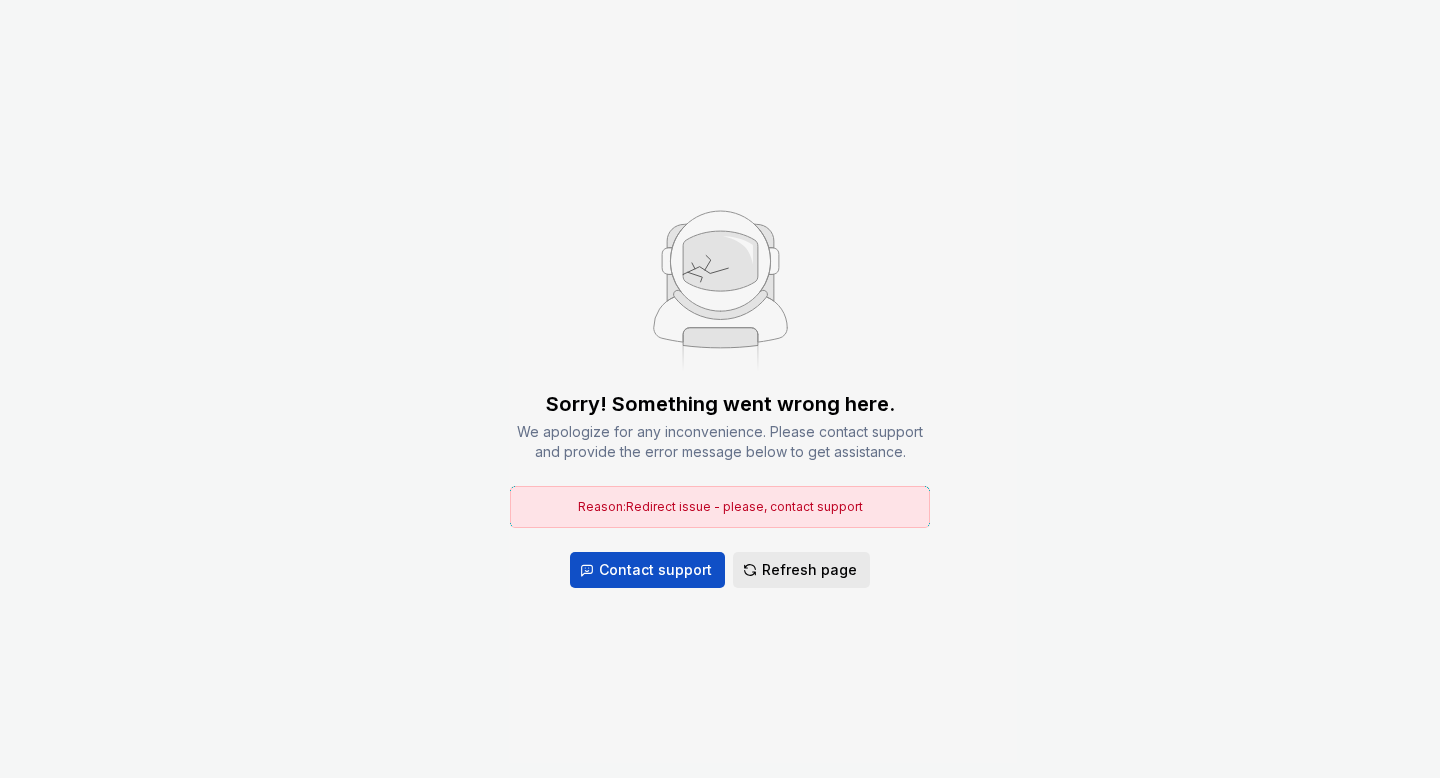 click on "Refresh page" at bounding box center [809, 570] 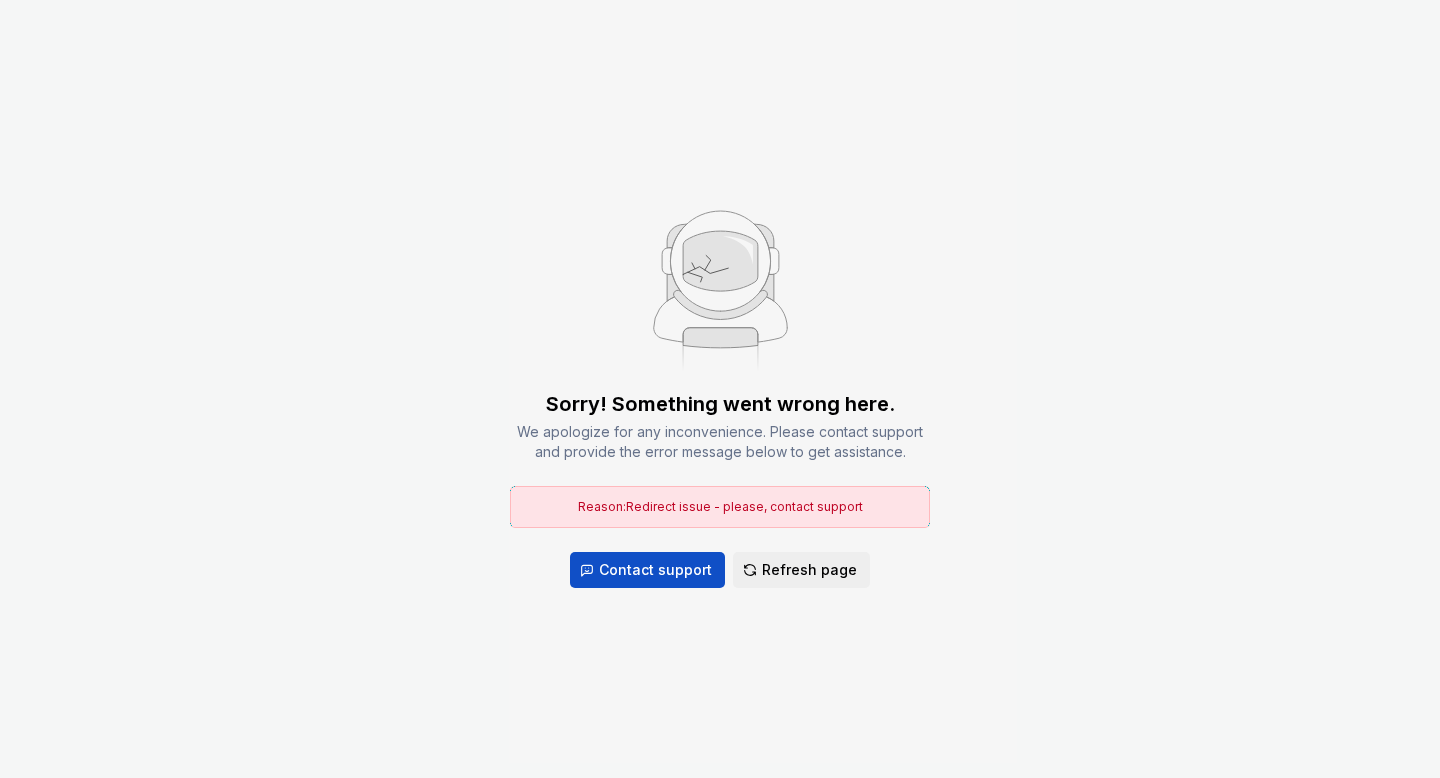 click on "Reason:  Redirect issue - please, contact support" at bounding box center [720, 506] 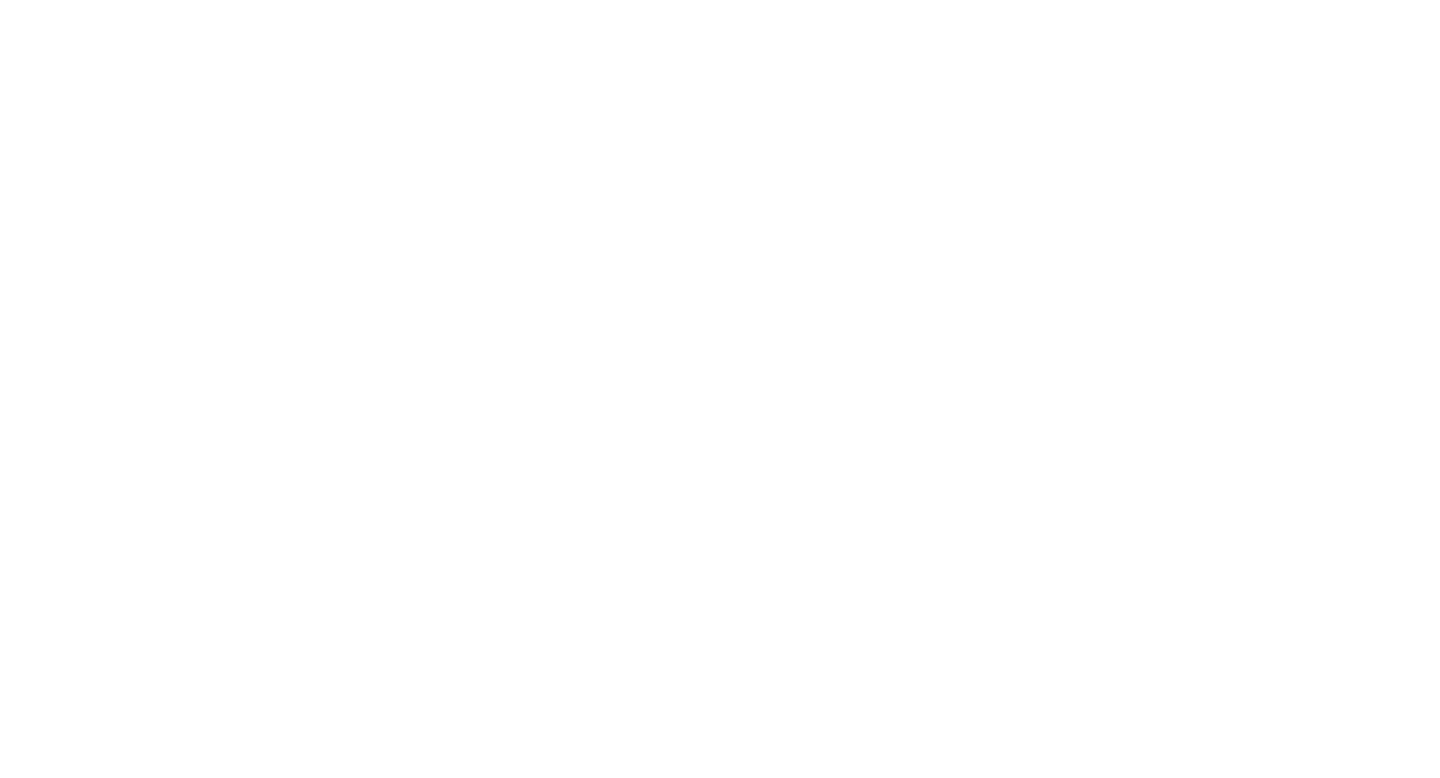 scroll, scrollTop: 0, scrollLeft: 0, axis: both 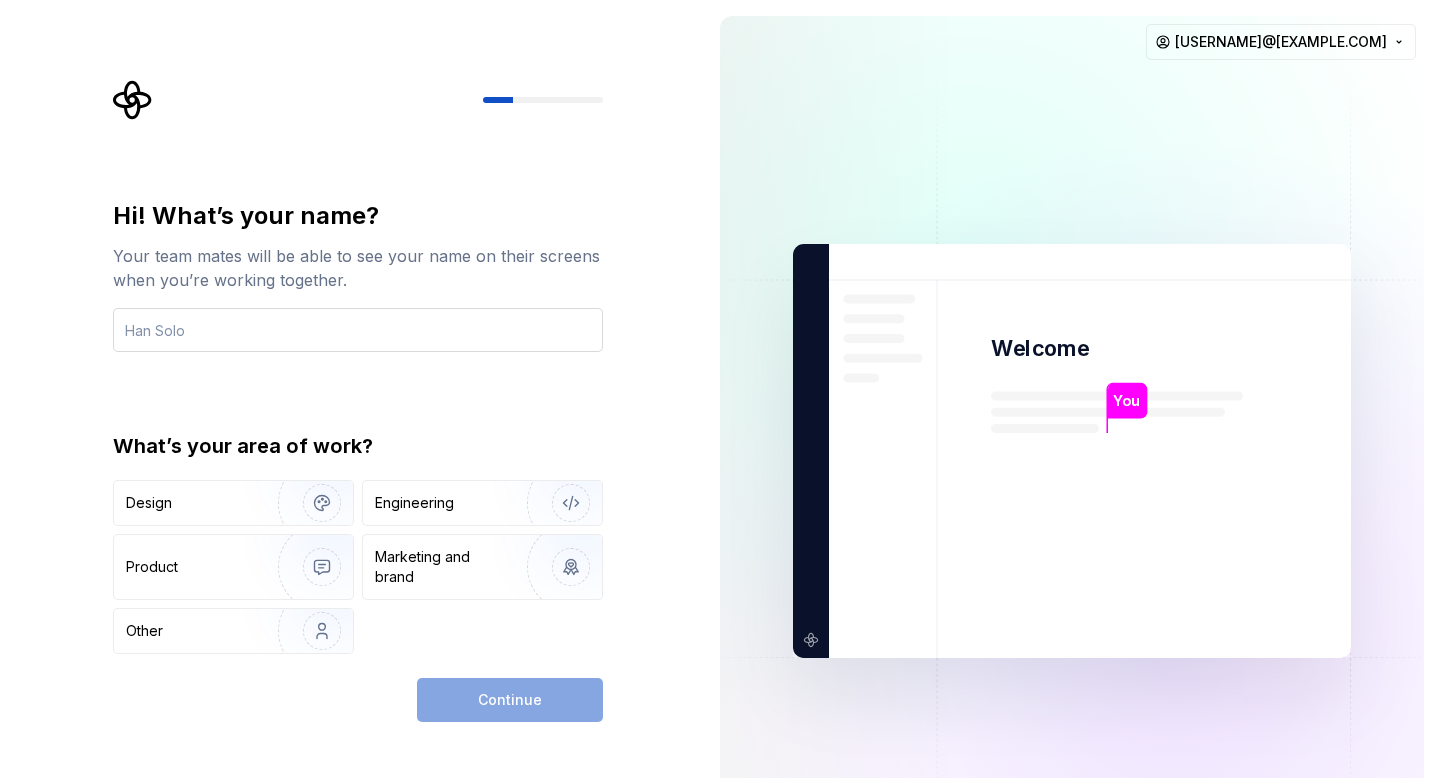 click at bounding box center [358, 330] 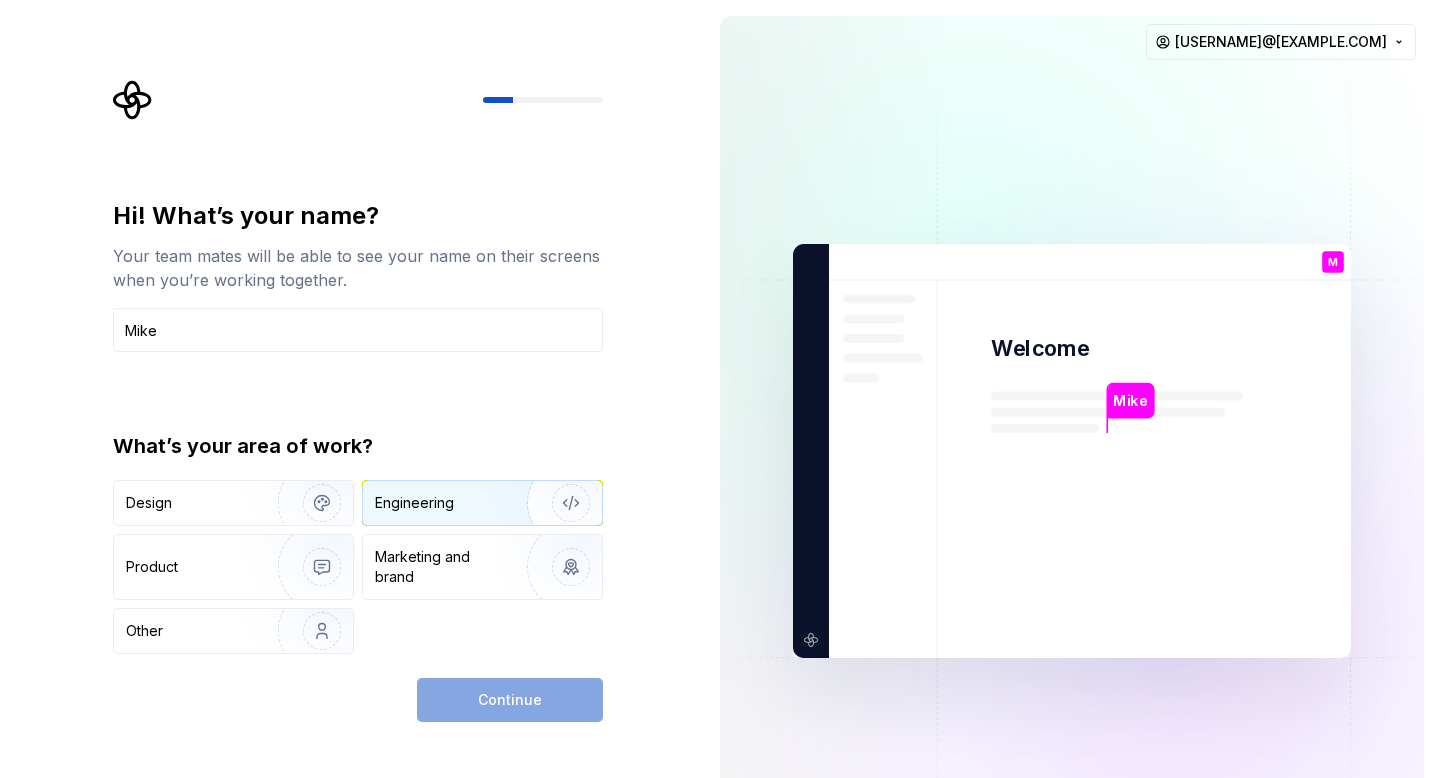 type on "Mike" 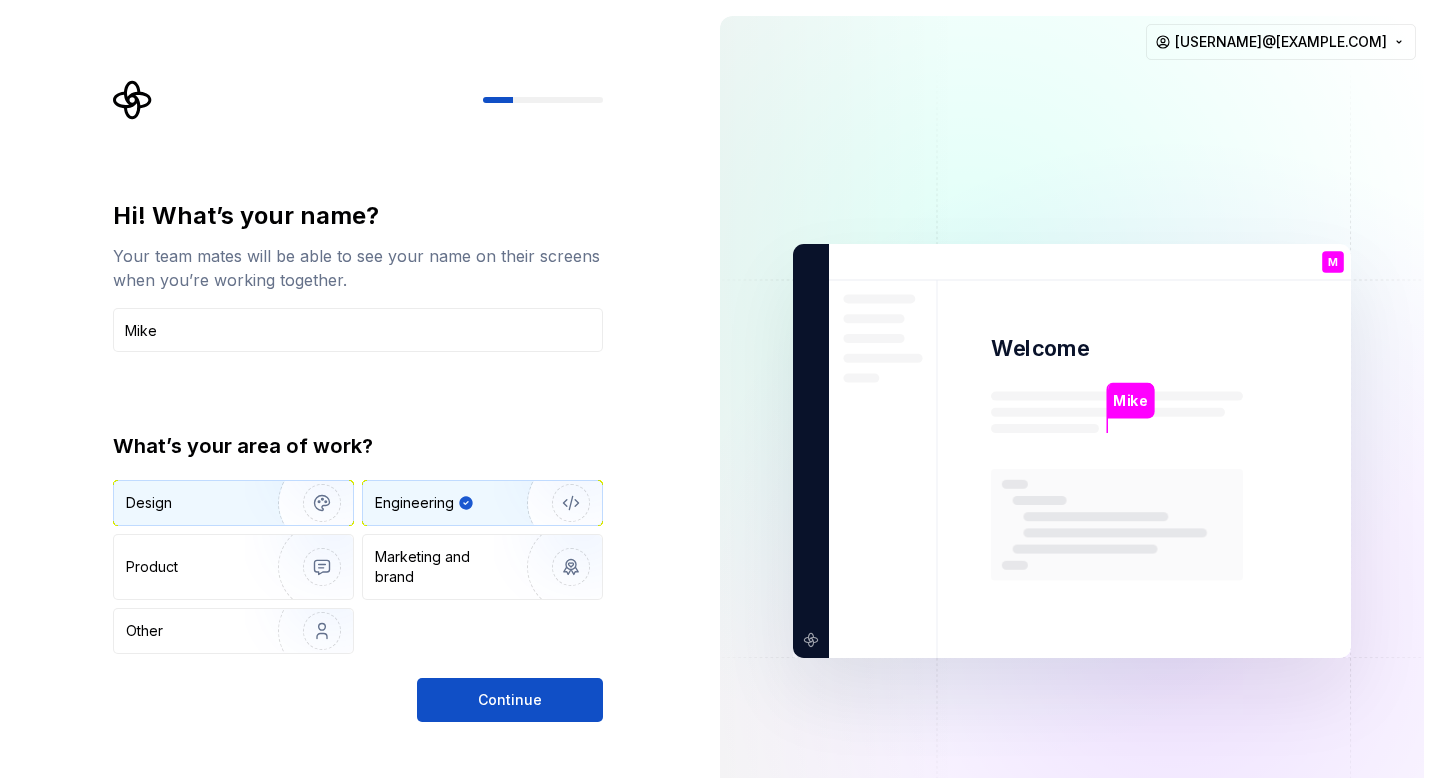 click at bounding box center [309, 503] 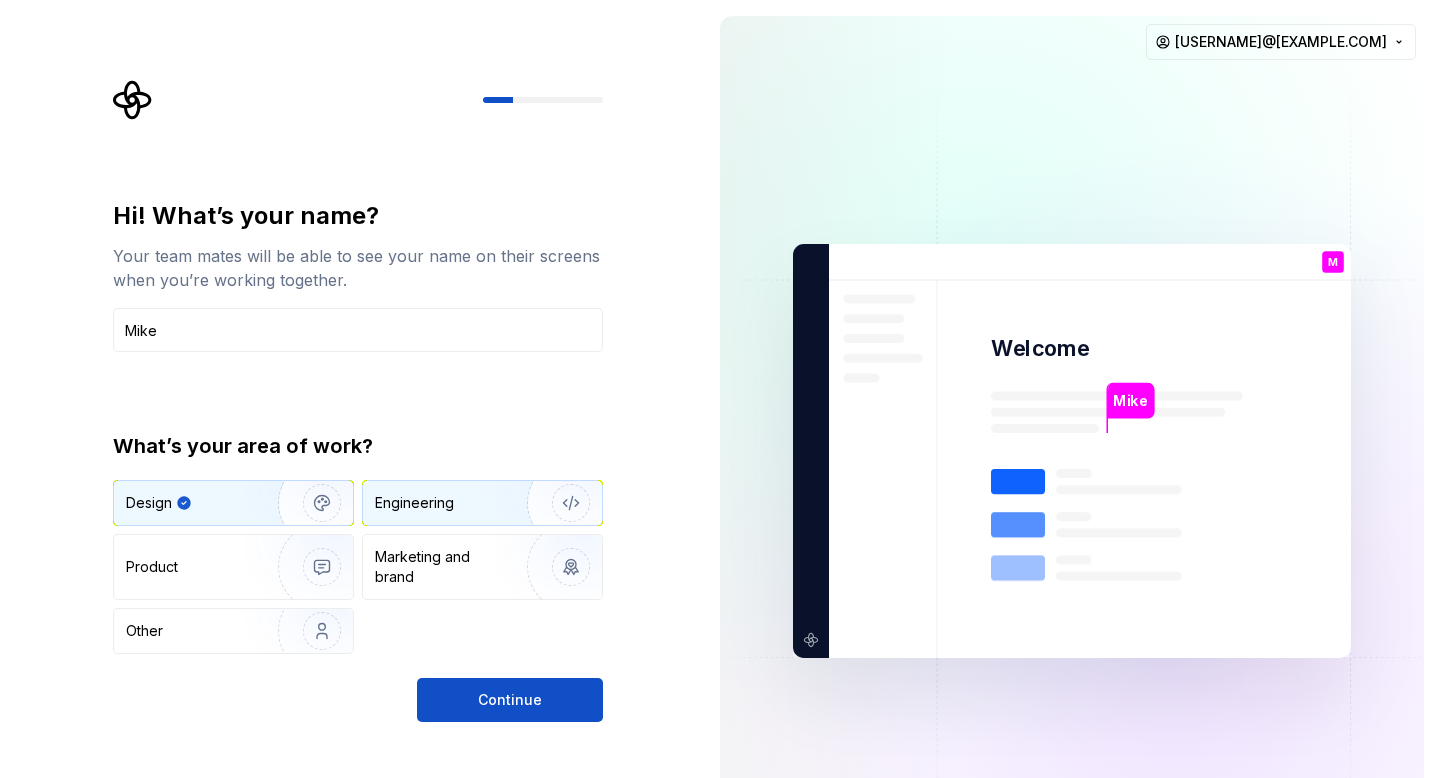 click on "Engineering" at bounding box center [414, 503] 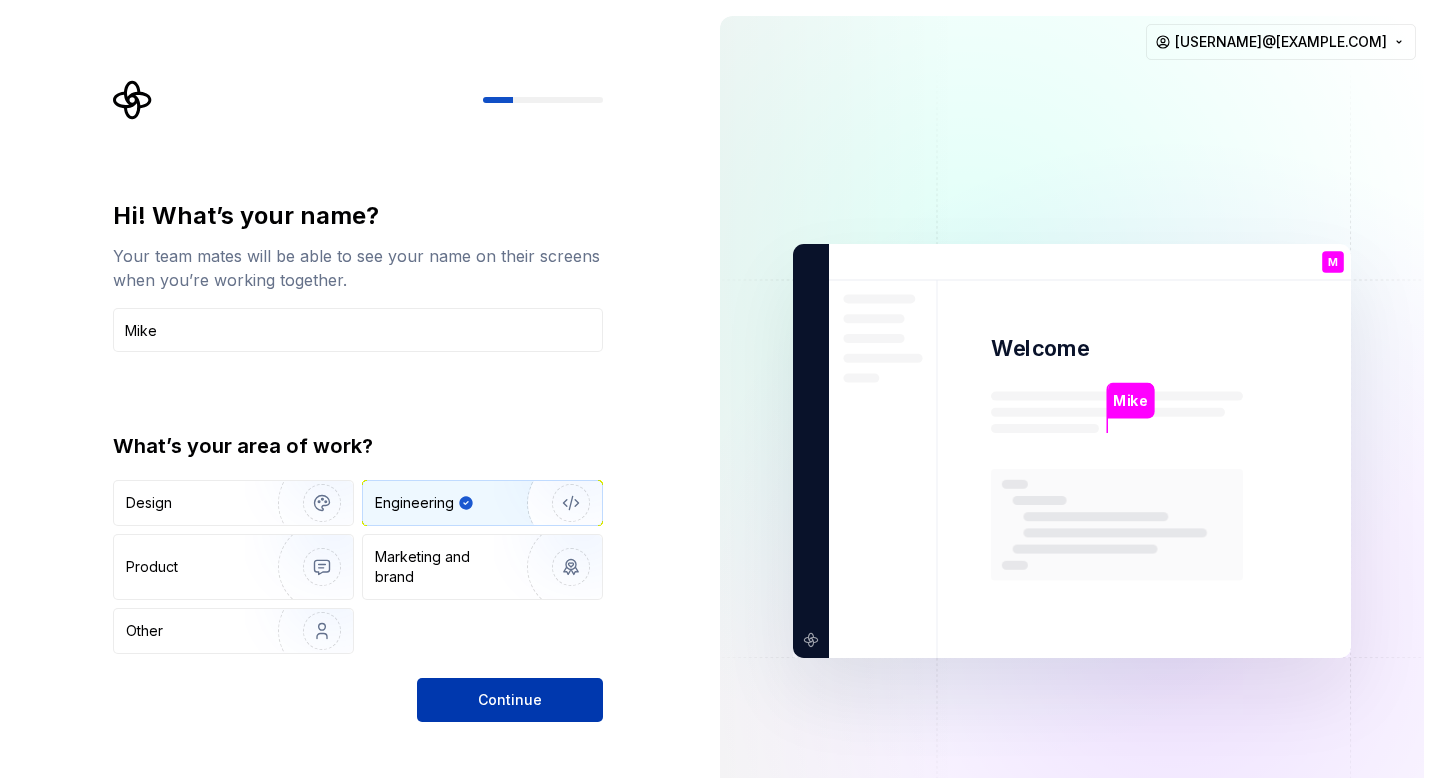 click on "Continue" at bounding box center (510, 700) 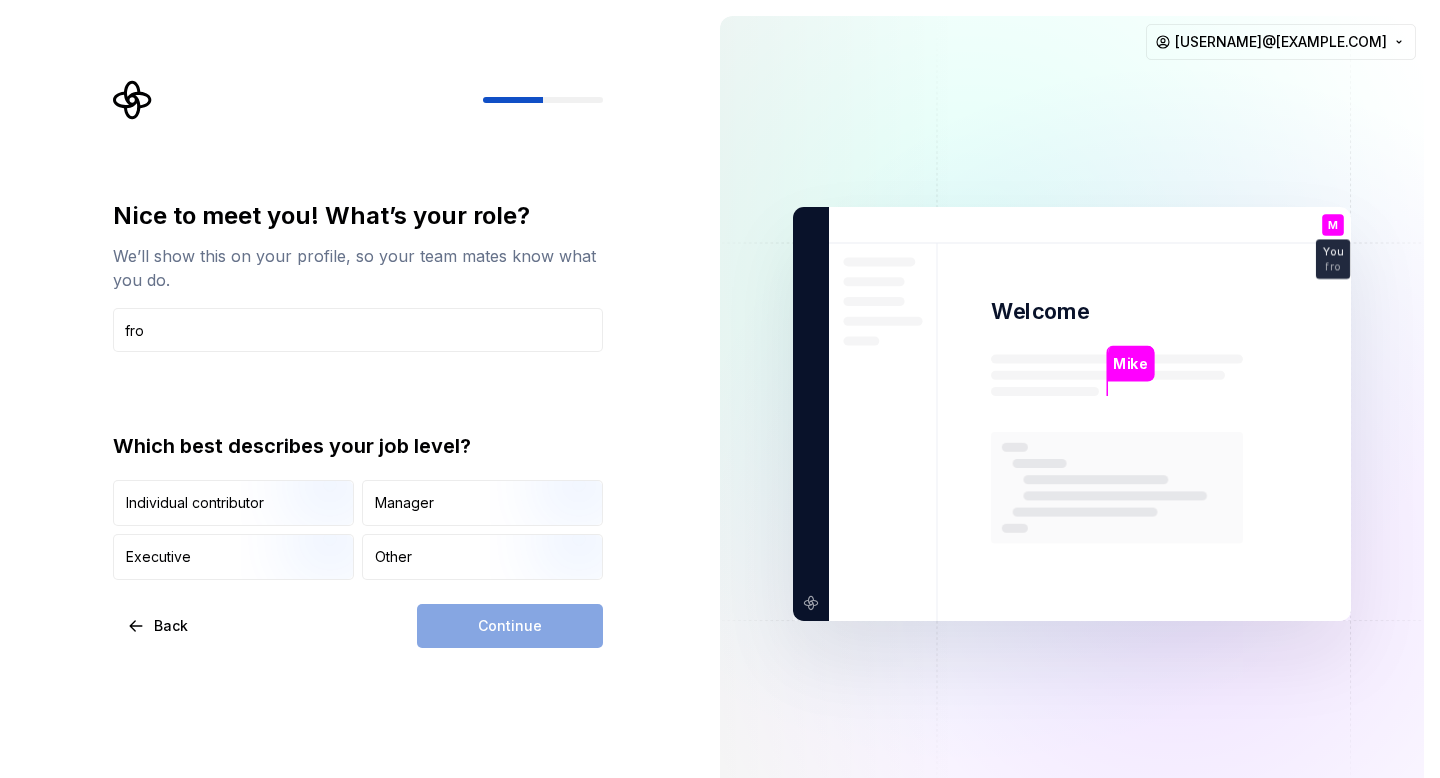 type on "Frontend developer" 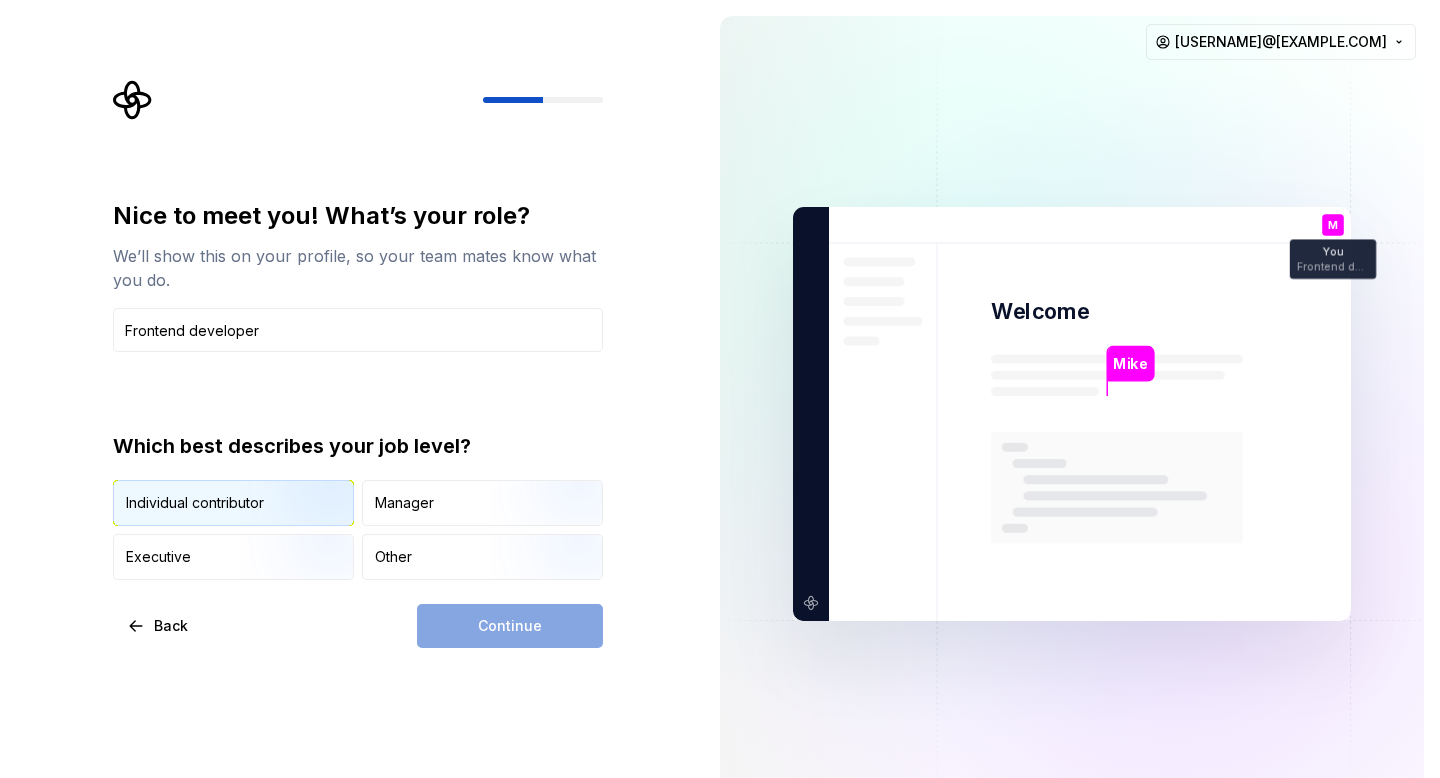 click at bounding box center [305, 528] 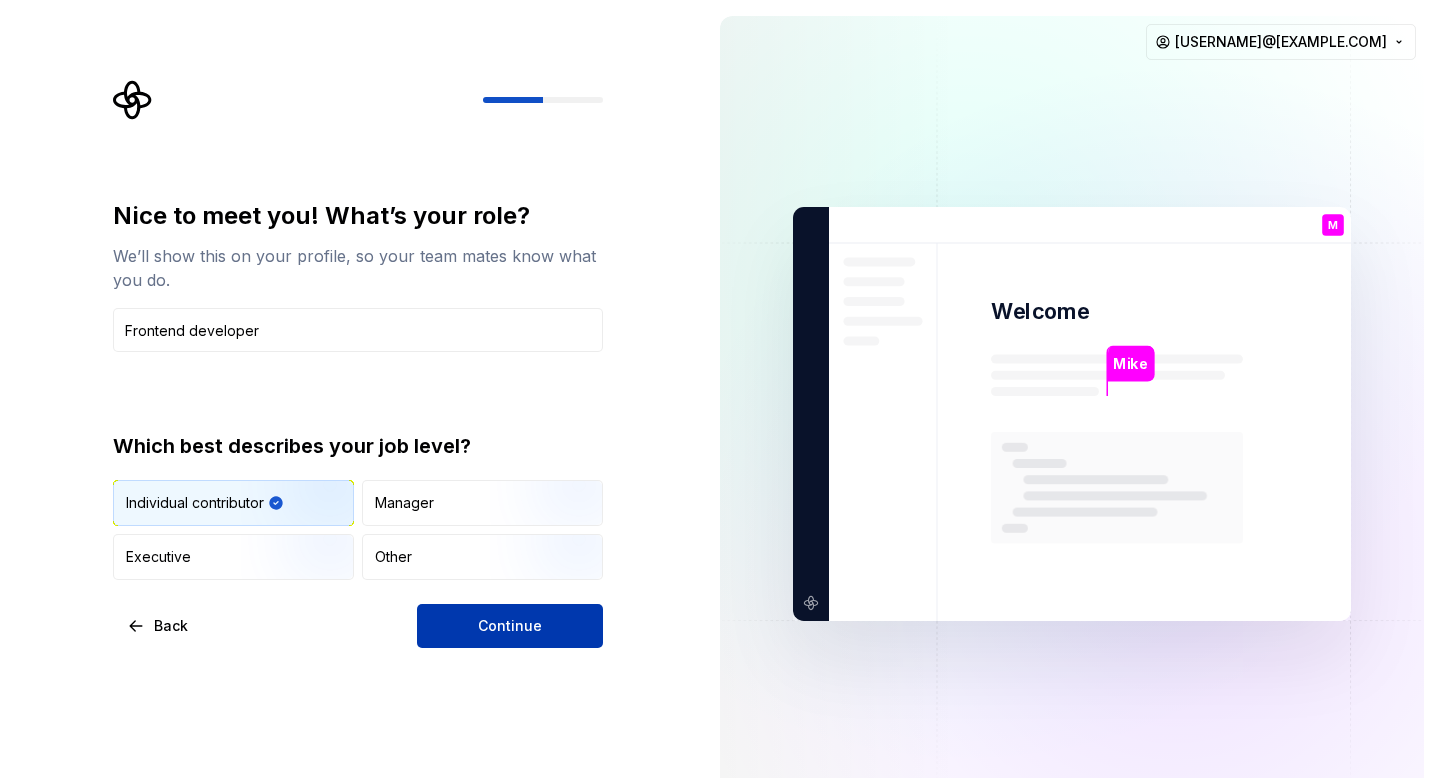 click on "Continue" at bounding box center (510, 626) 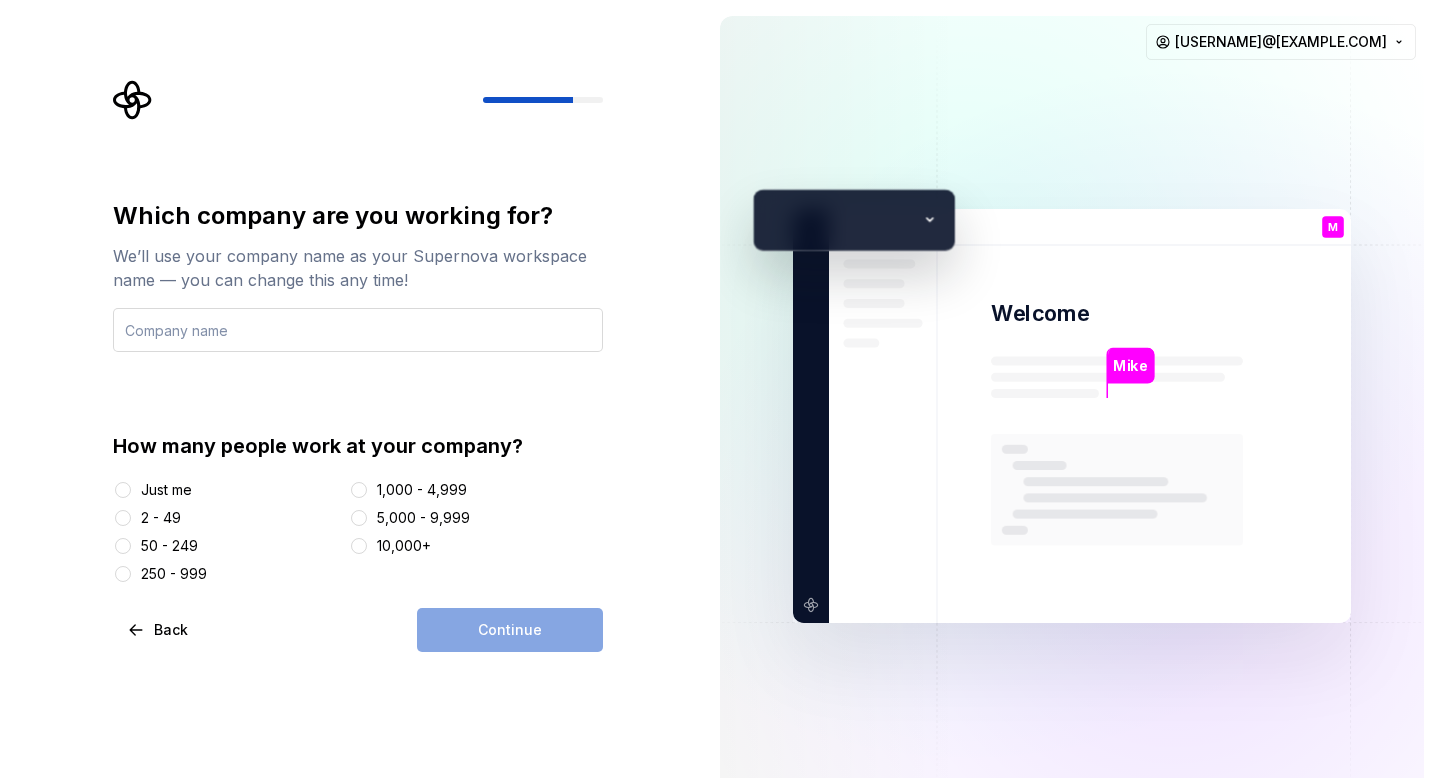 click at bounding box center [358, 330] 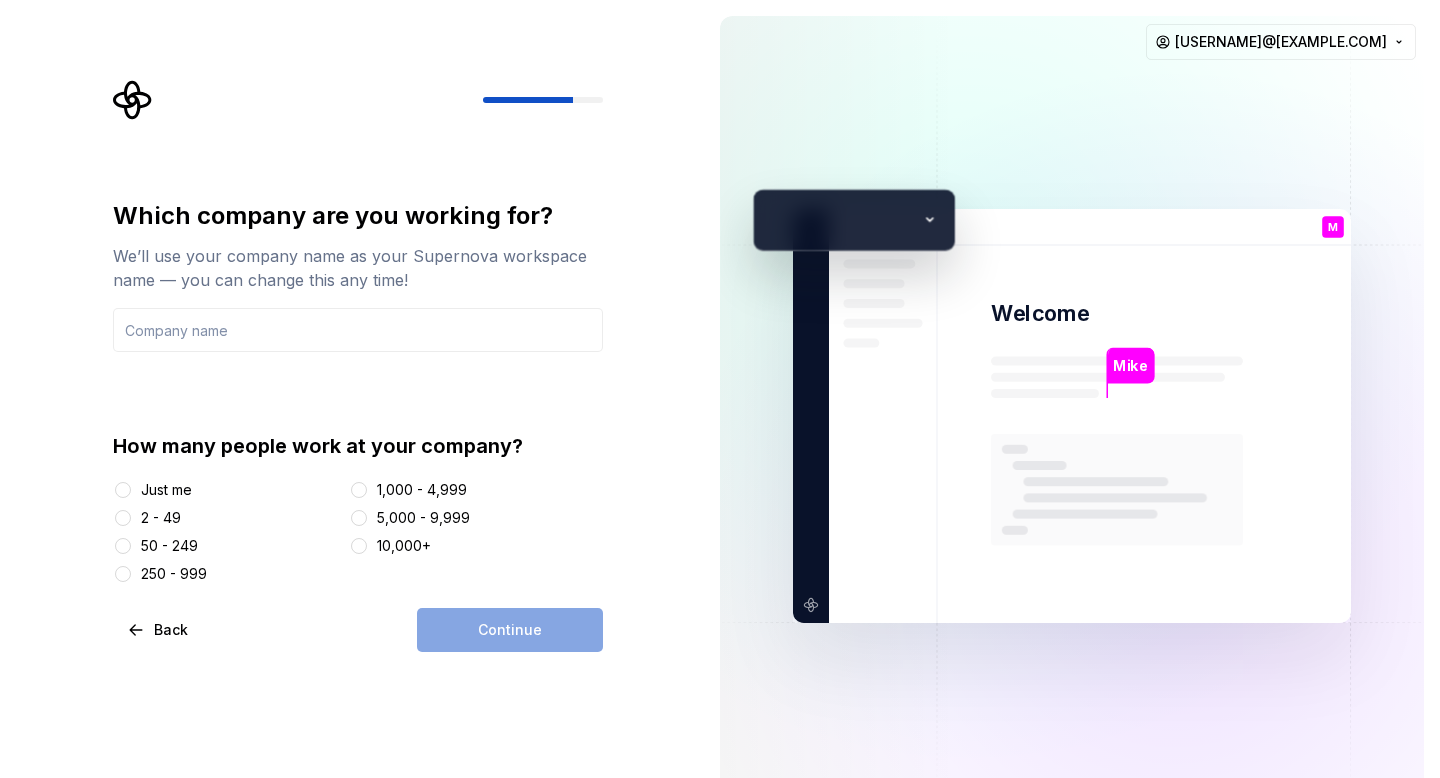 type on "Platform lead" 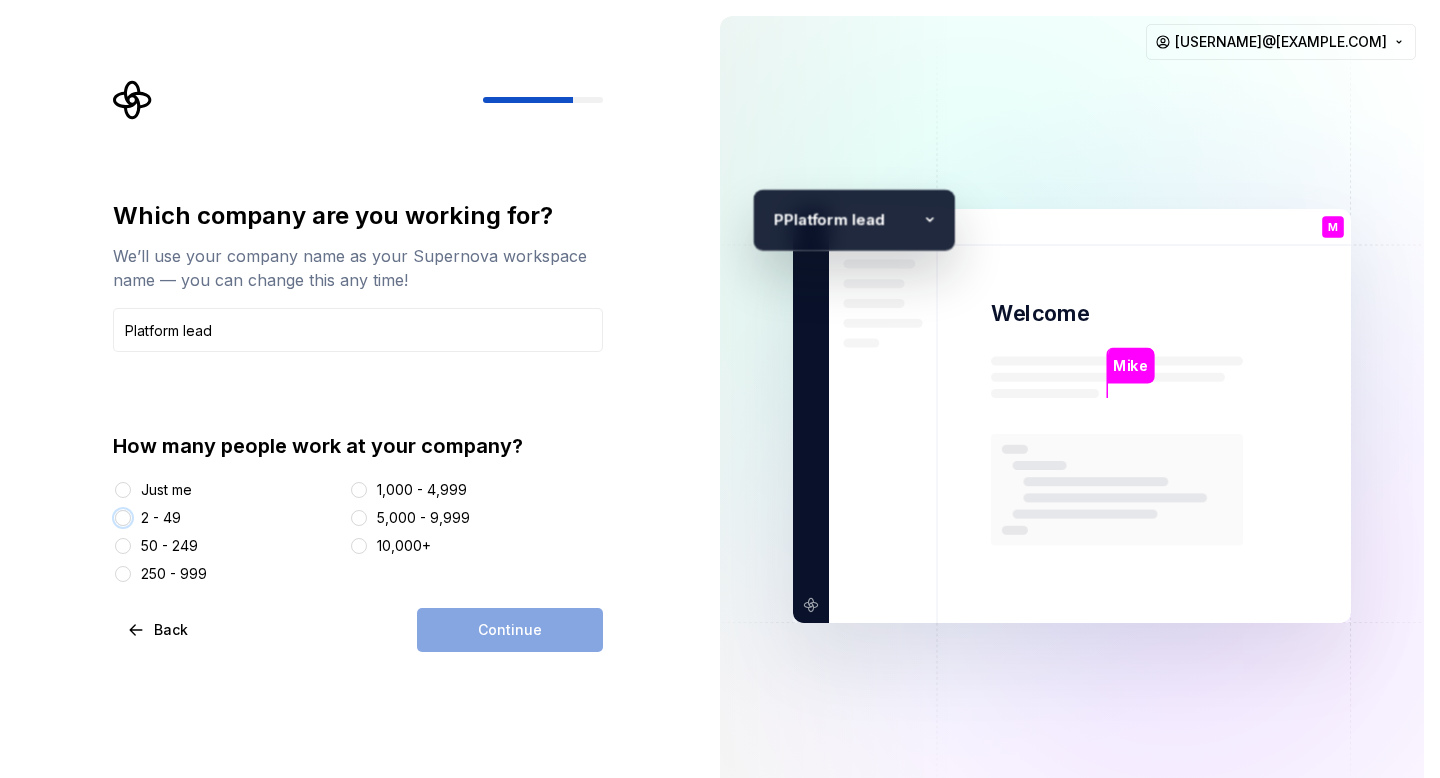 click on "2 - 49" at bounding box center (123, 518) 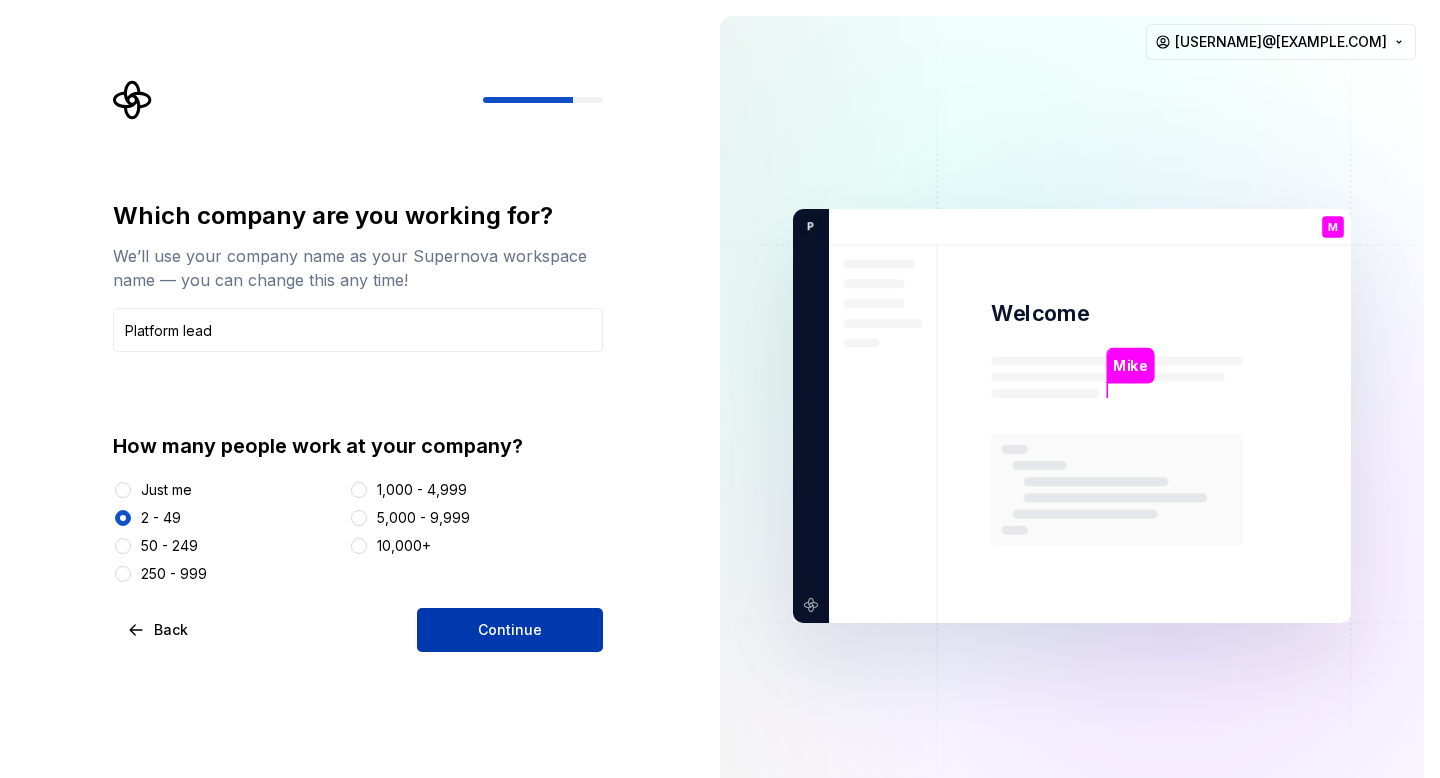 click on "Continue" at bounding box center [510, 630] 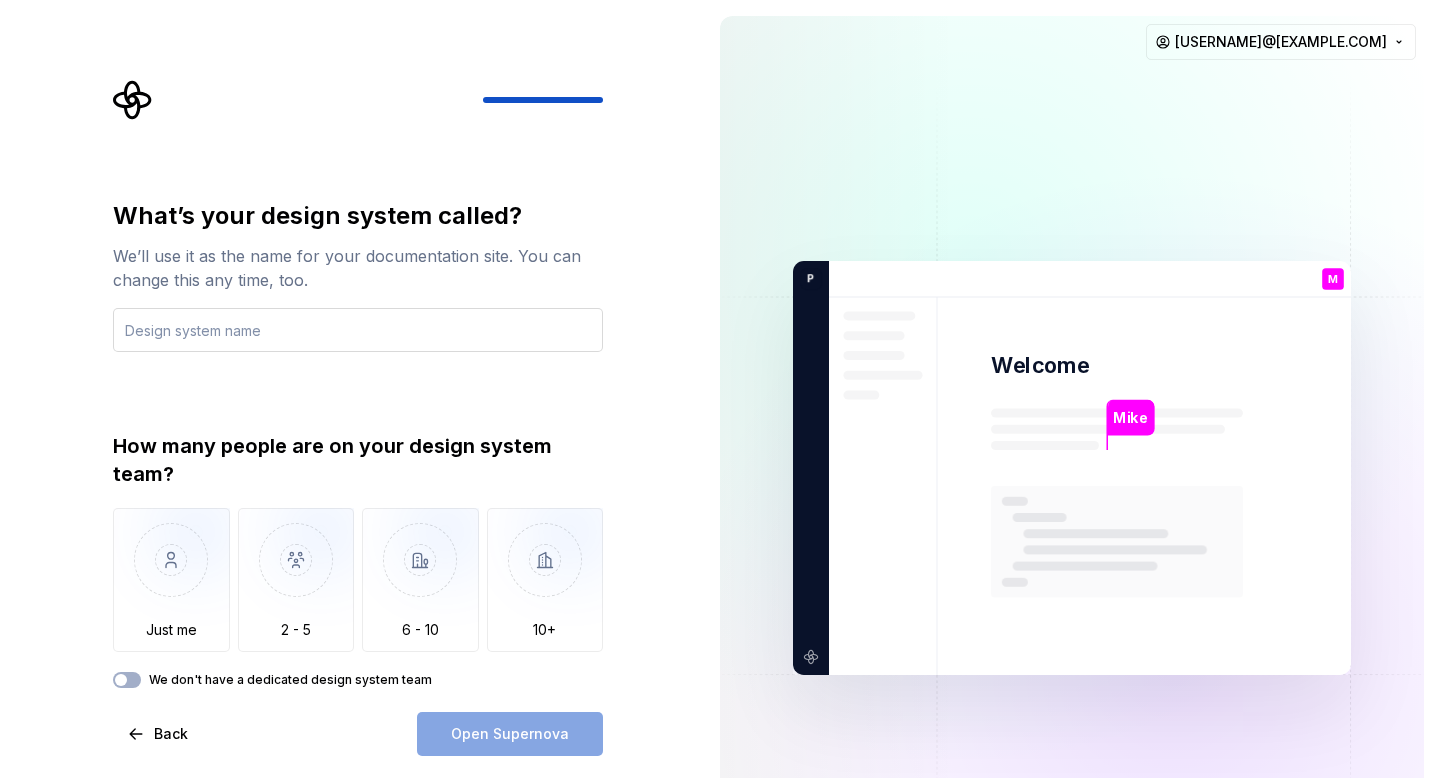 click at bounding box center [358, 330] 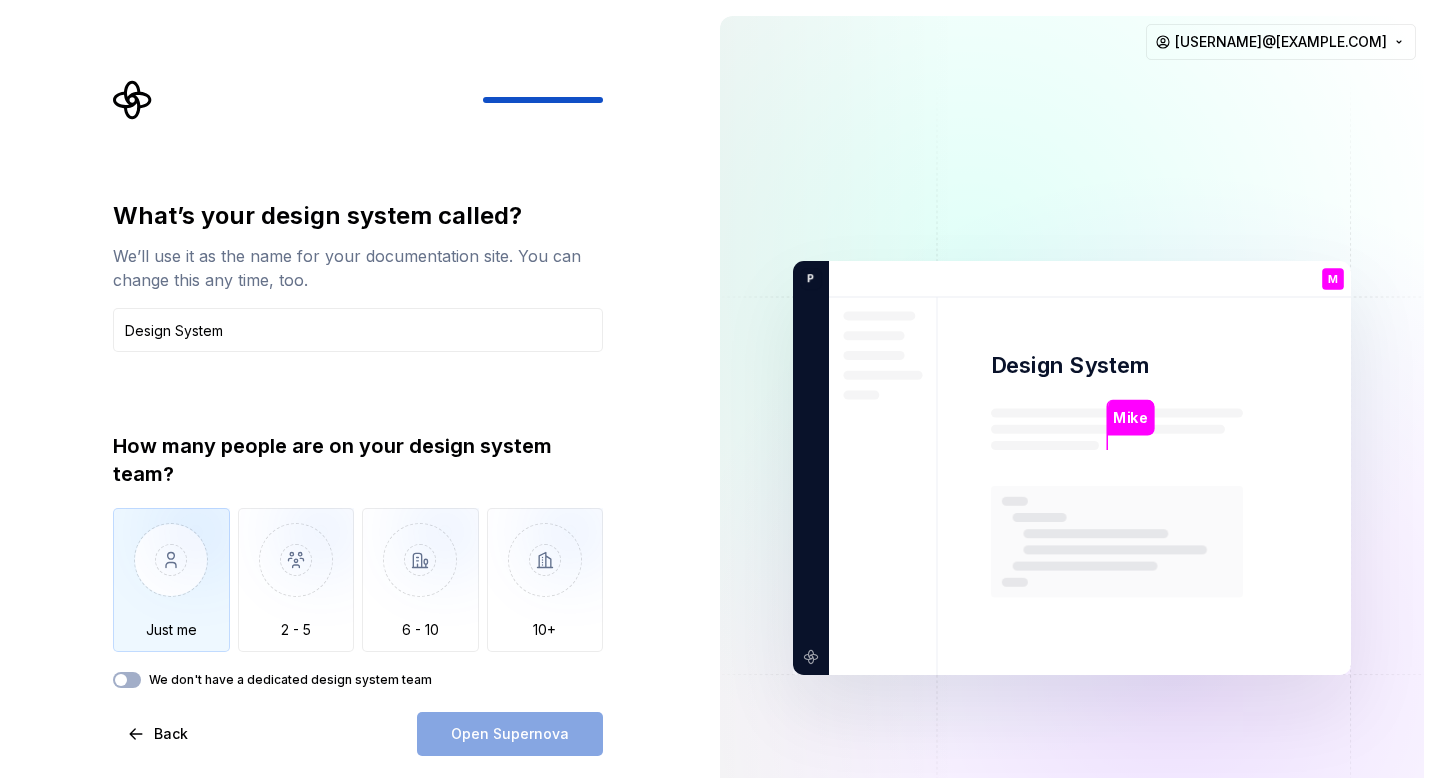 type on "Design System" 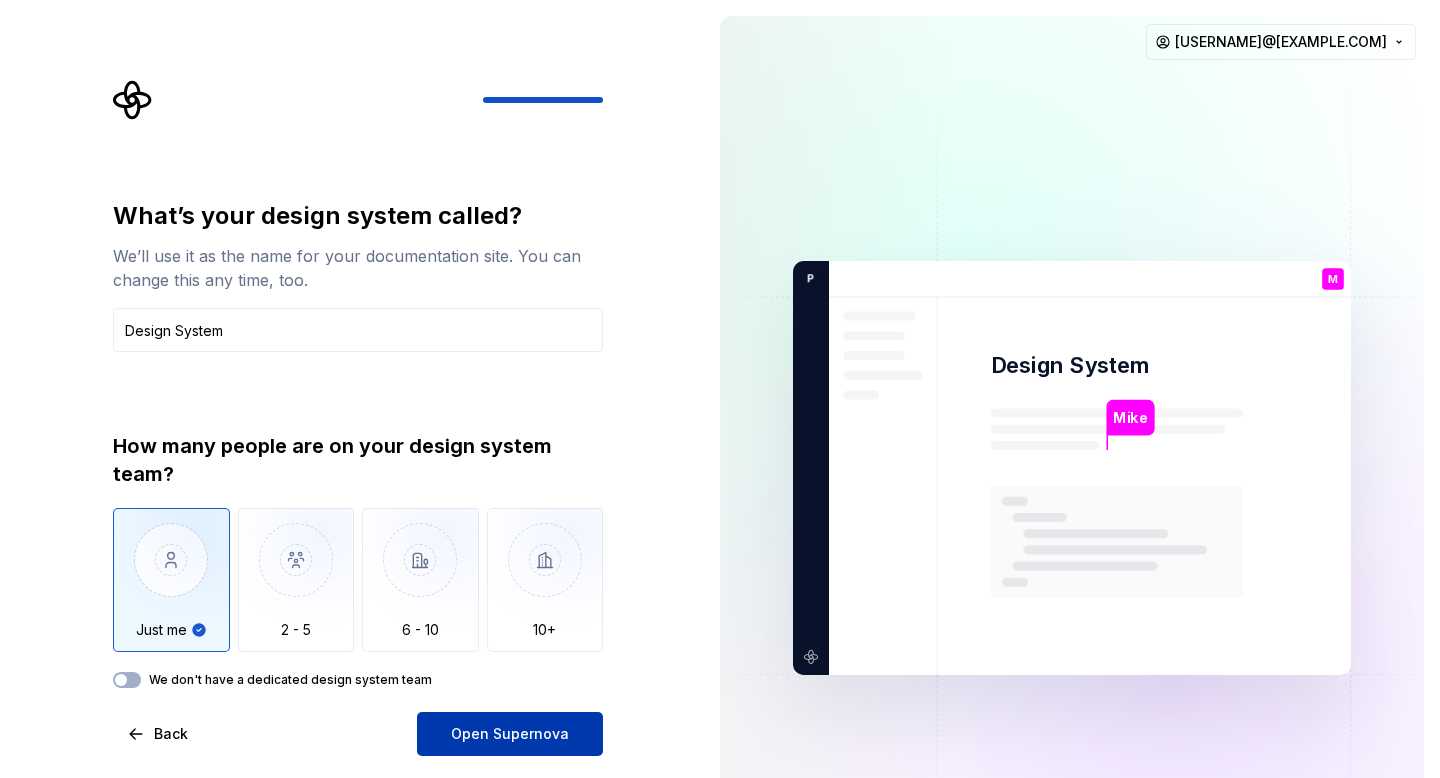 click on "Open Supernova" at bounding box center (510, 734) 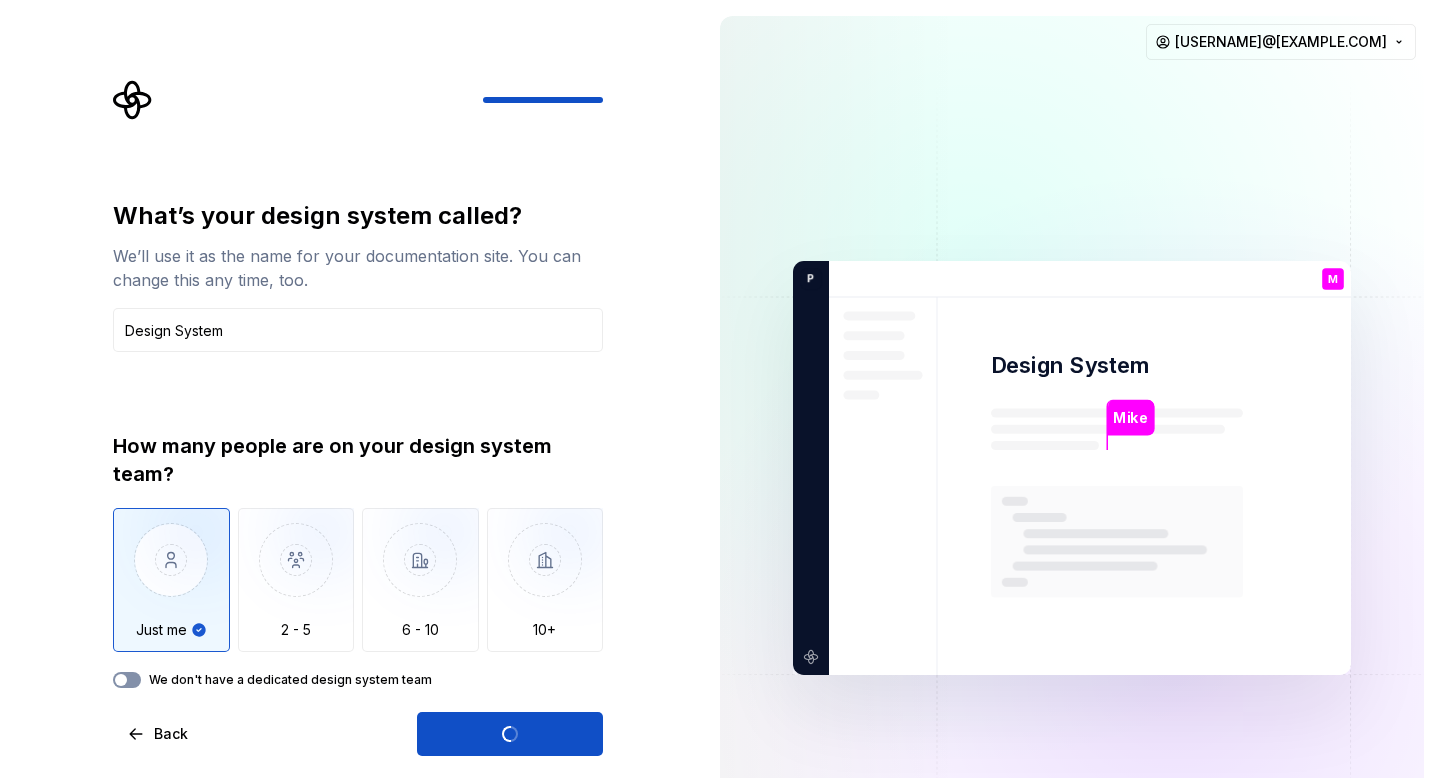click at bounding box center (121, 680) 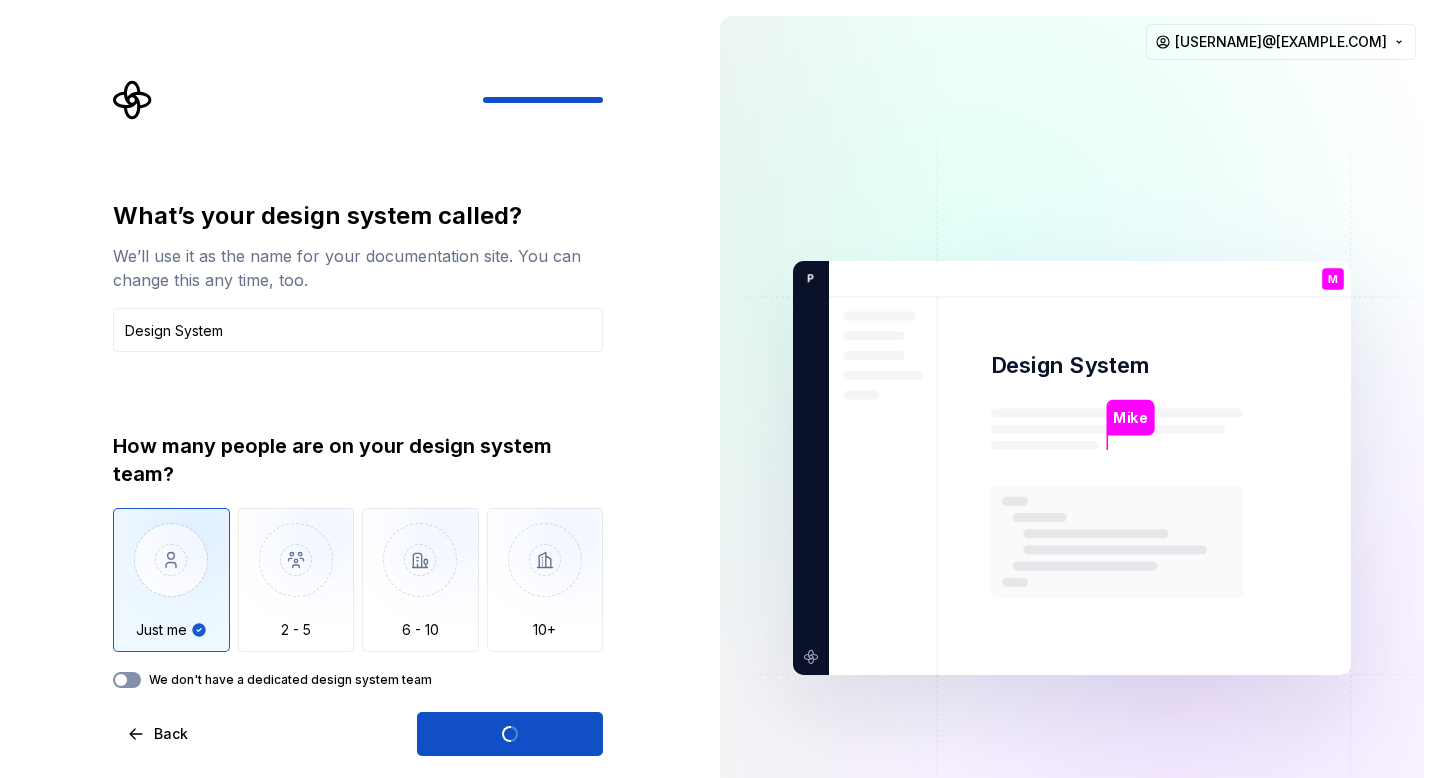 click 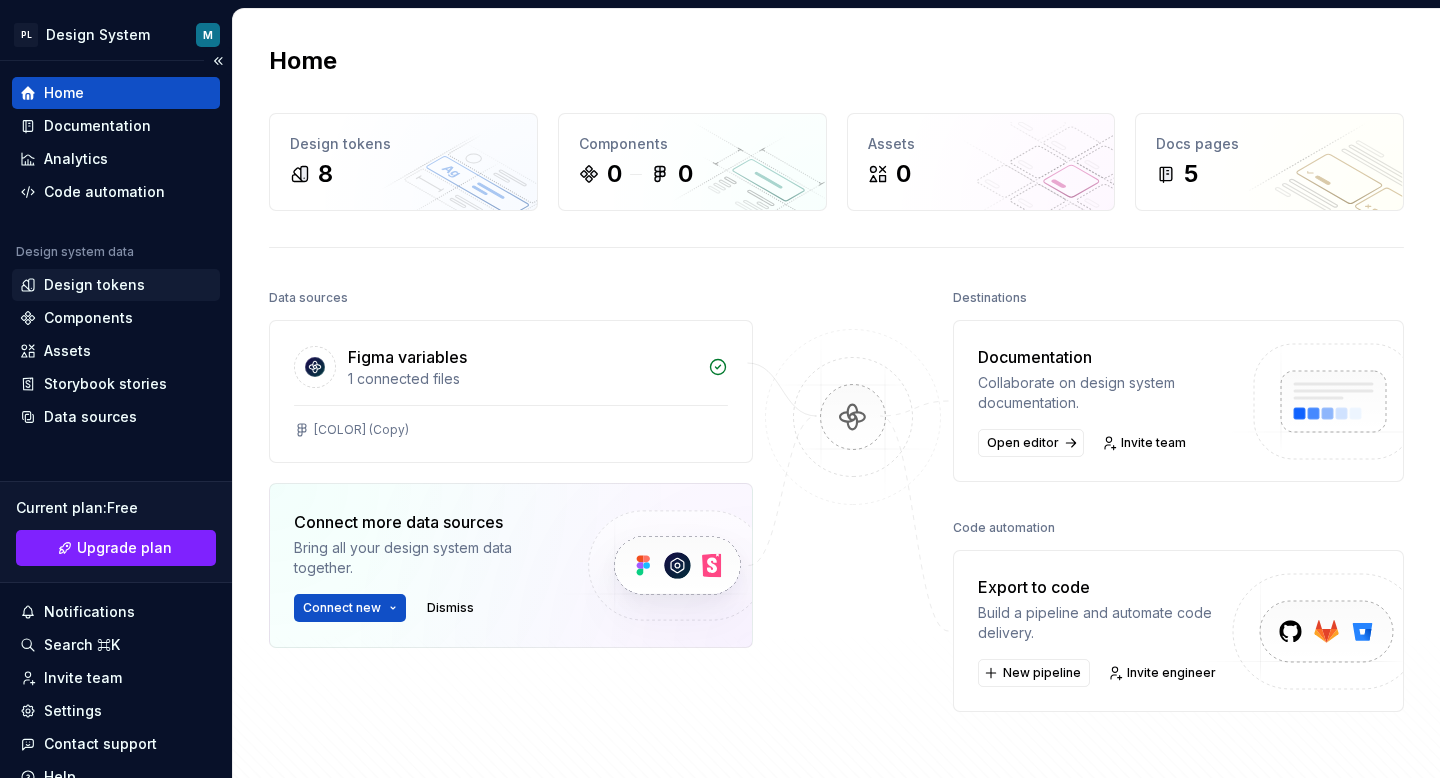 click on "Design tokens" at bounding box center (94, 285) 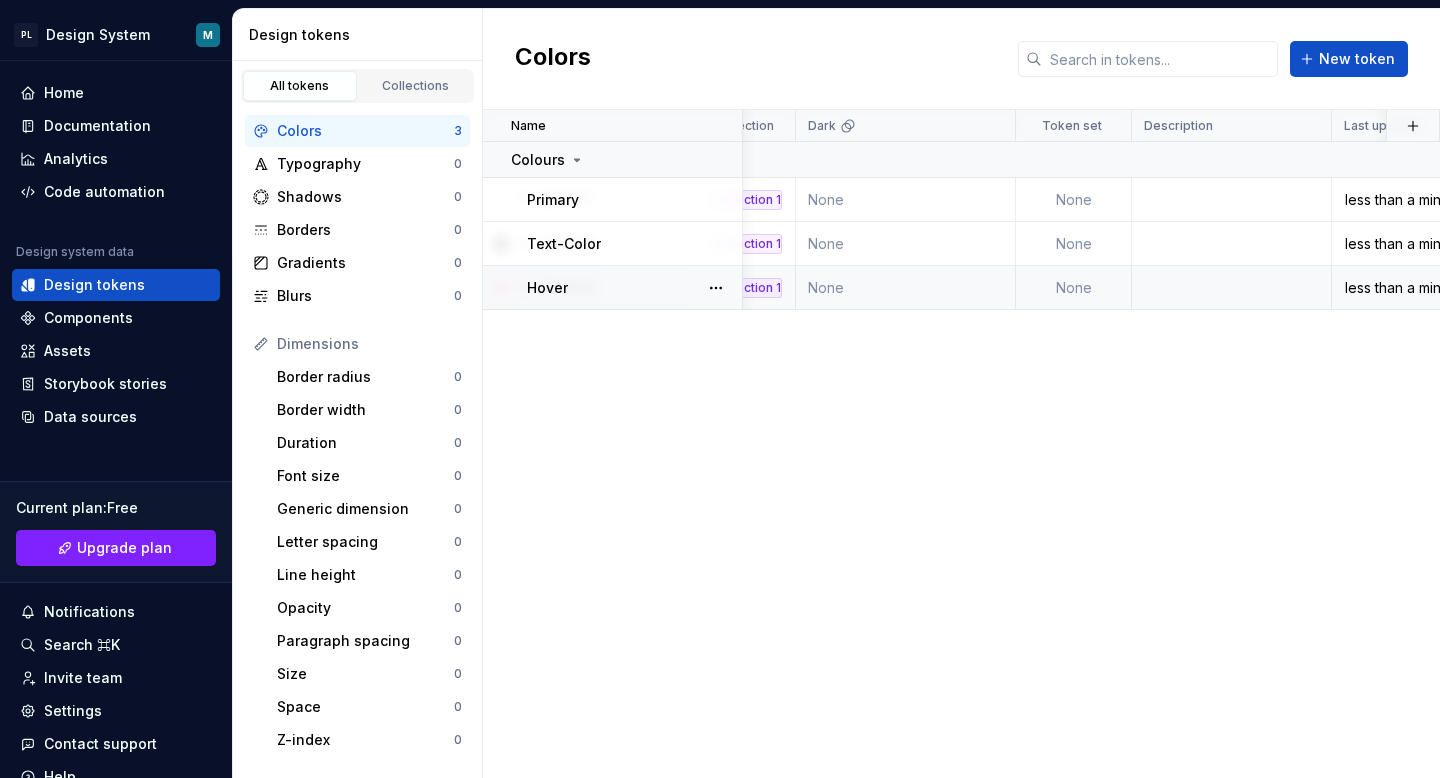scroll, scrollTop: 0, scrollLeft: 0, axis: both 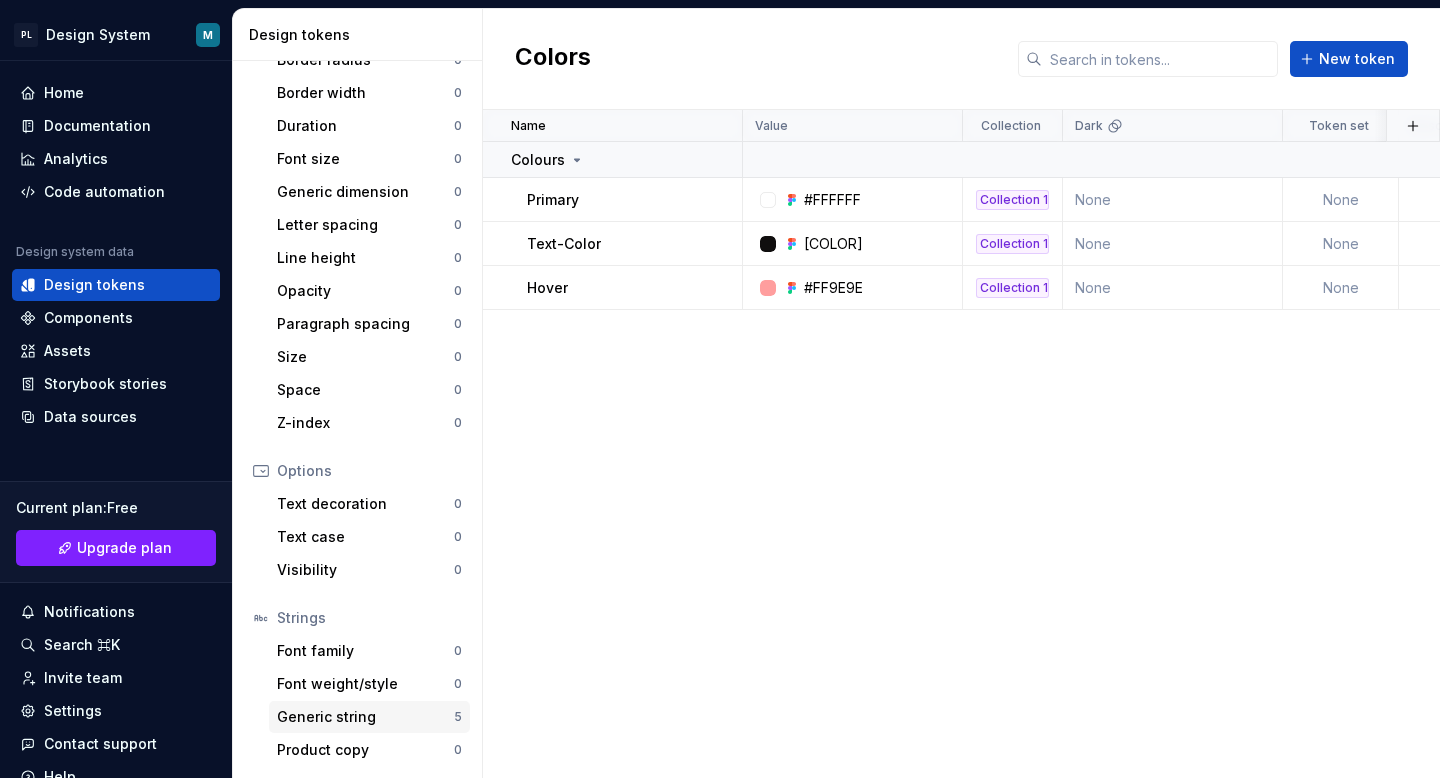 click on "Generic string" at bounding box center (365, 717) 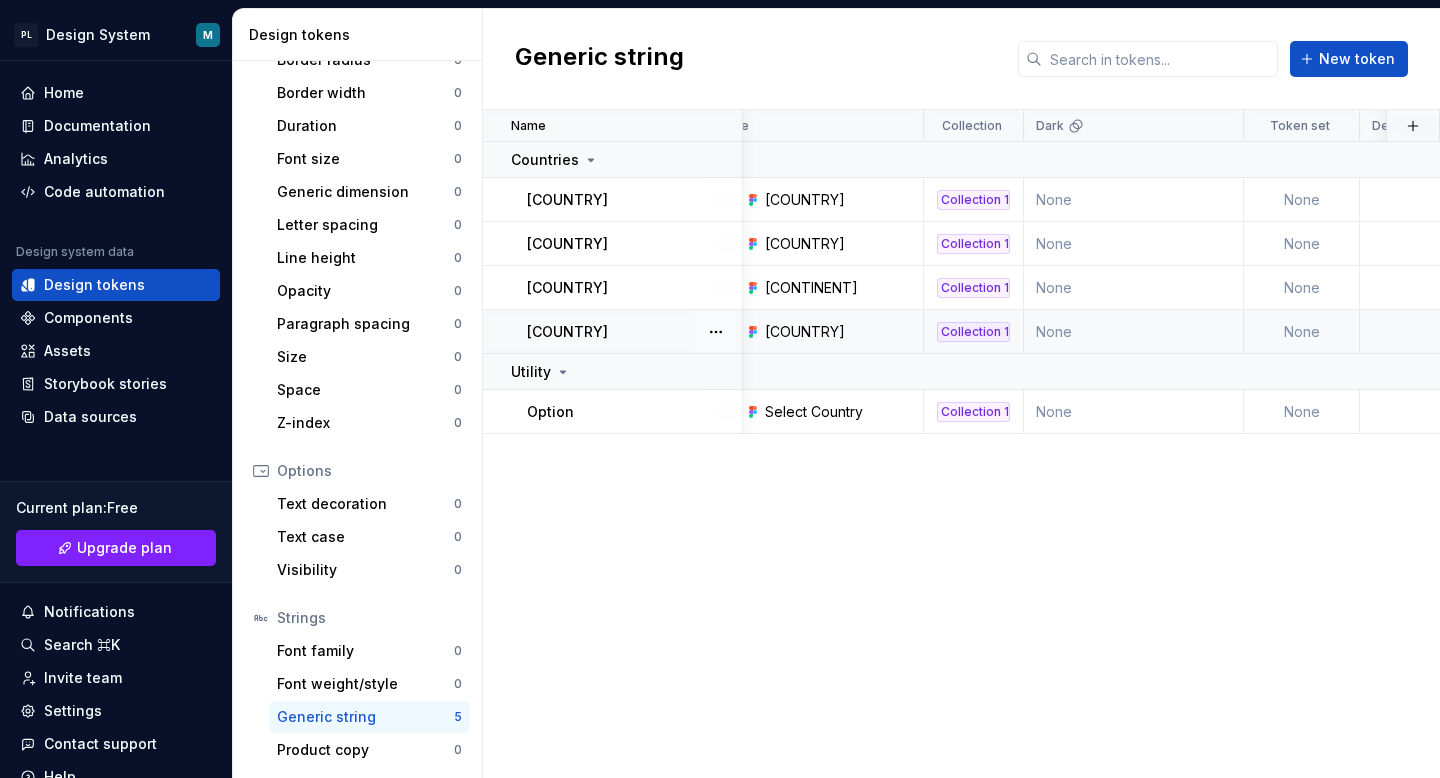 scroll, scrollTop: 0, scrollLeft: 0, axis: both 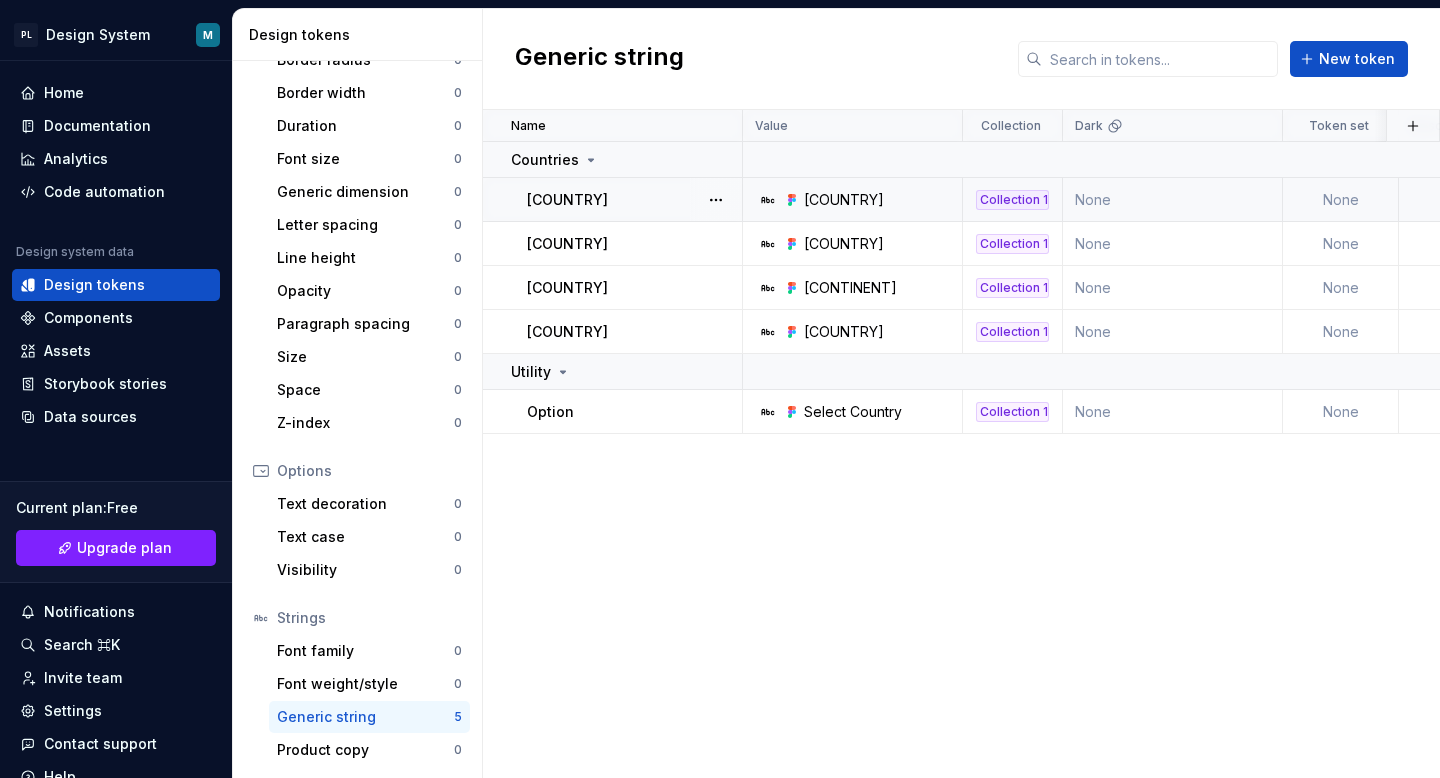 click on "Country 1" at bounding box center [634, 200] 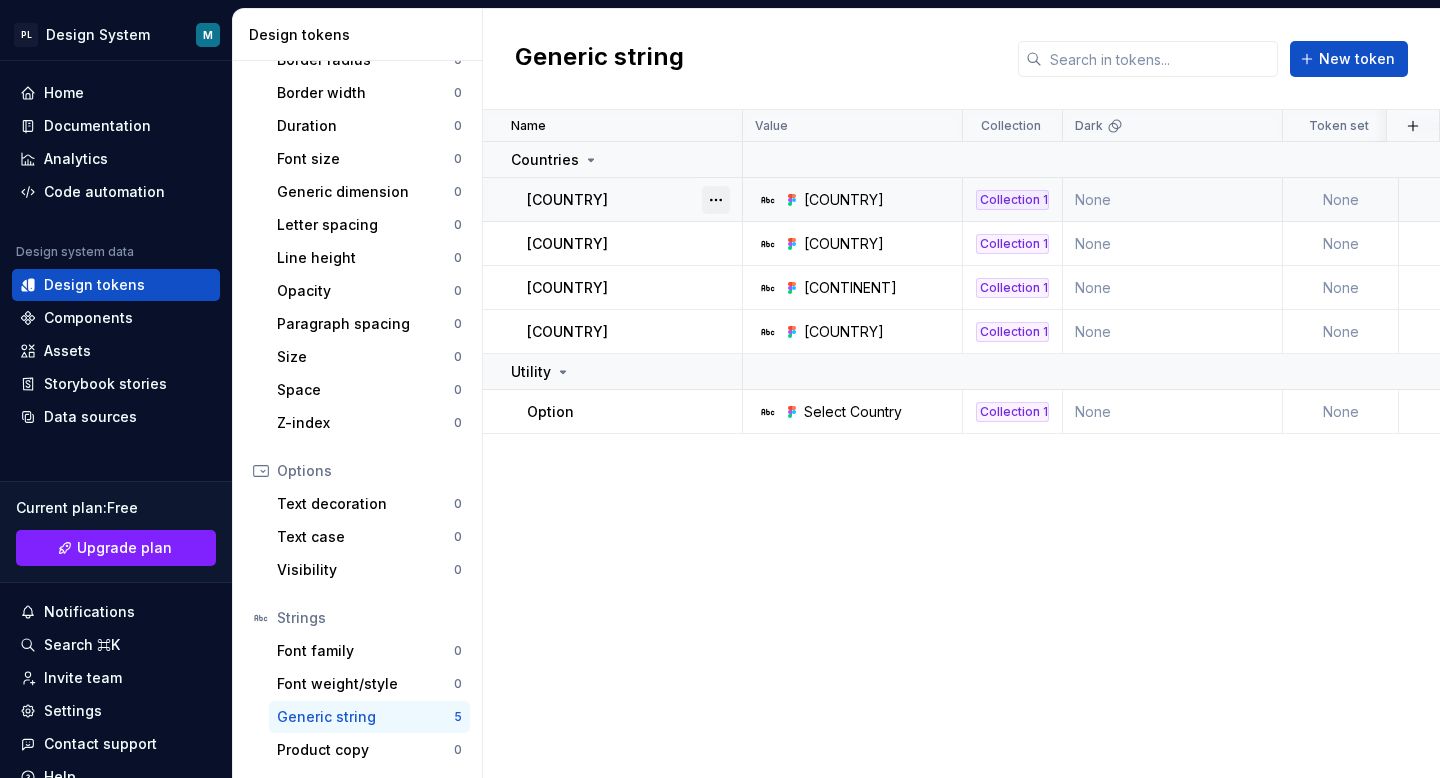 click at bounding box center [716, 200] 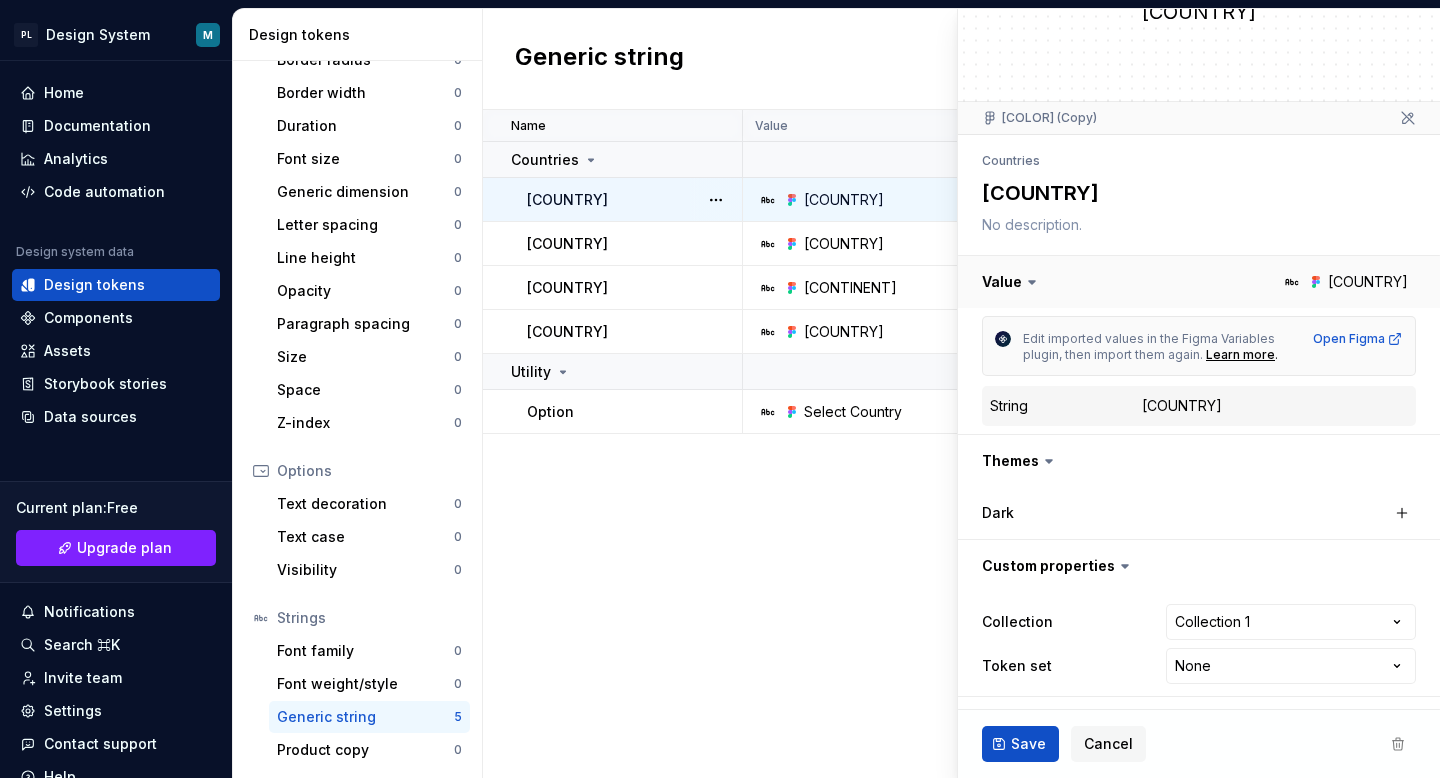 scroll, scrollTop: 0, scrollLeft: 0, axis: both 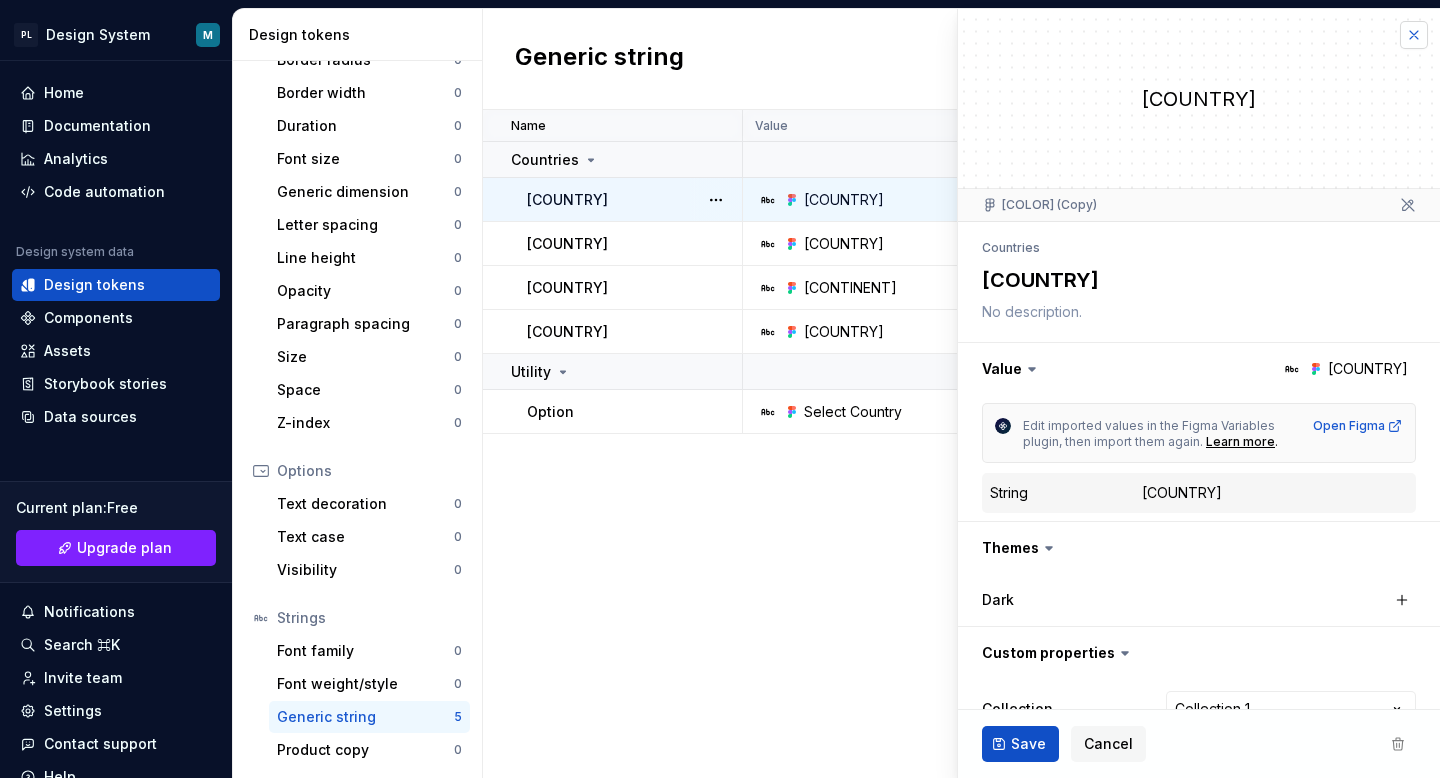 click at bounding box center (1414, 35) 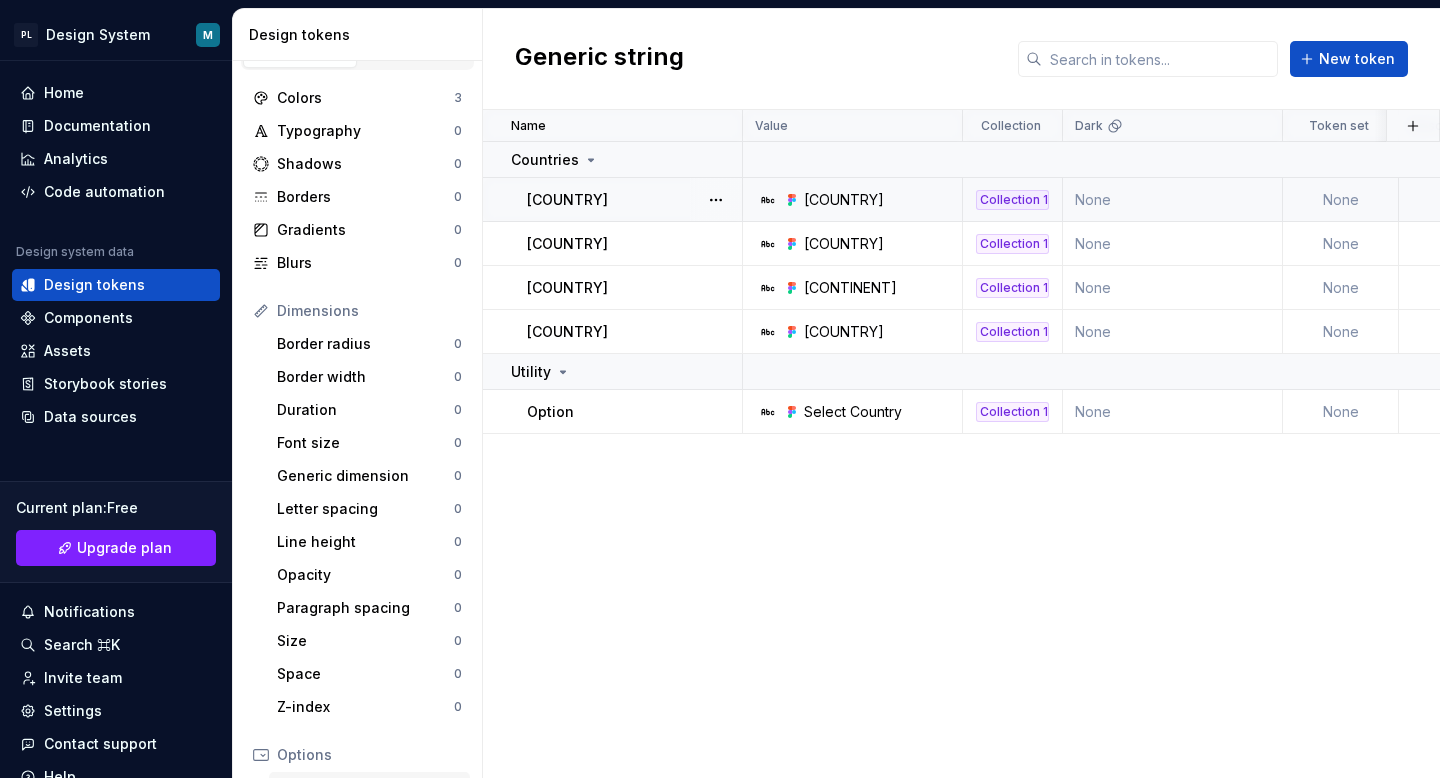scroll, scrollTop: 0, scrollLeft: 0, axis: both 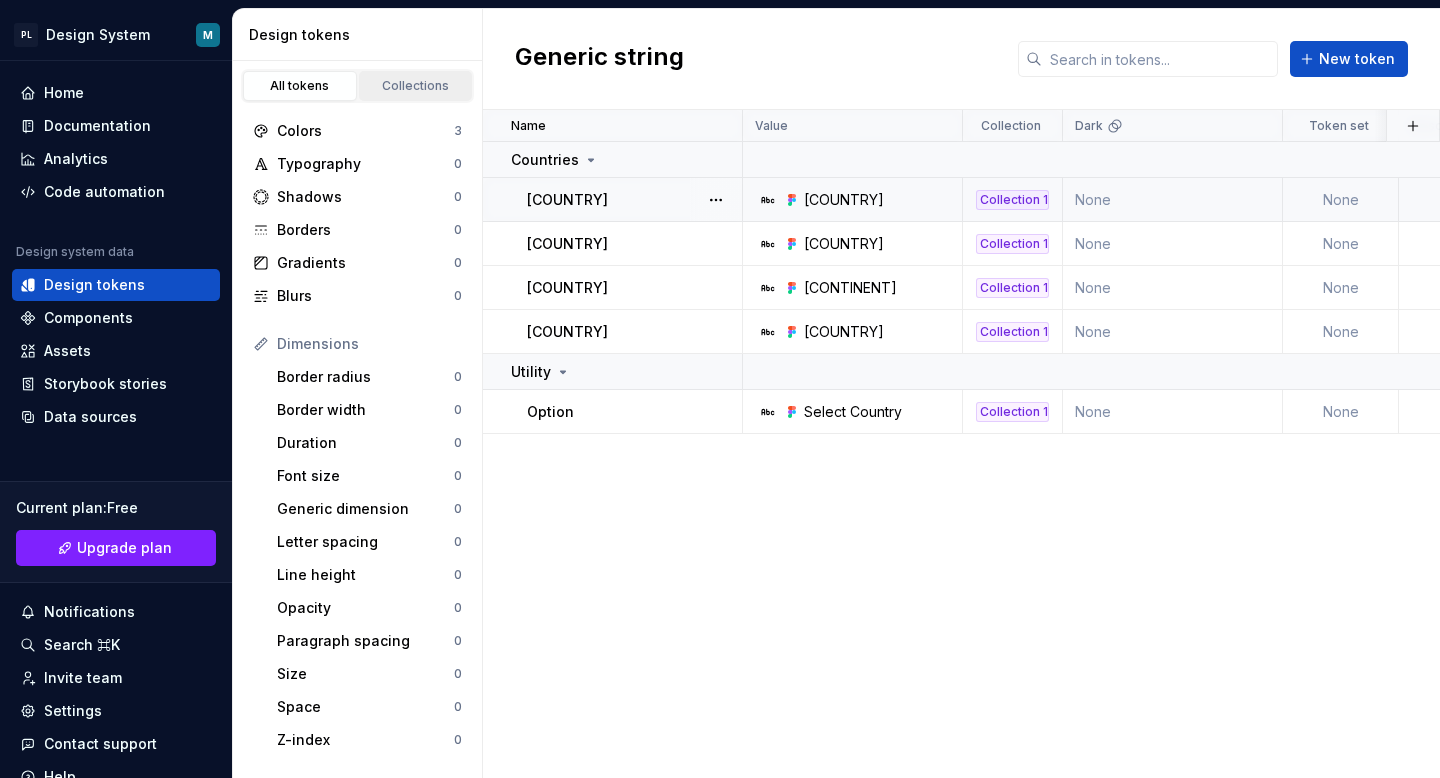 click on "Collections" at bounding box center (416, 86) 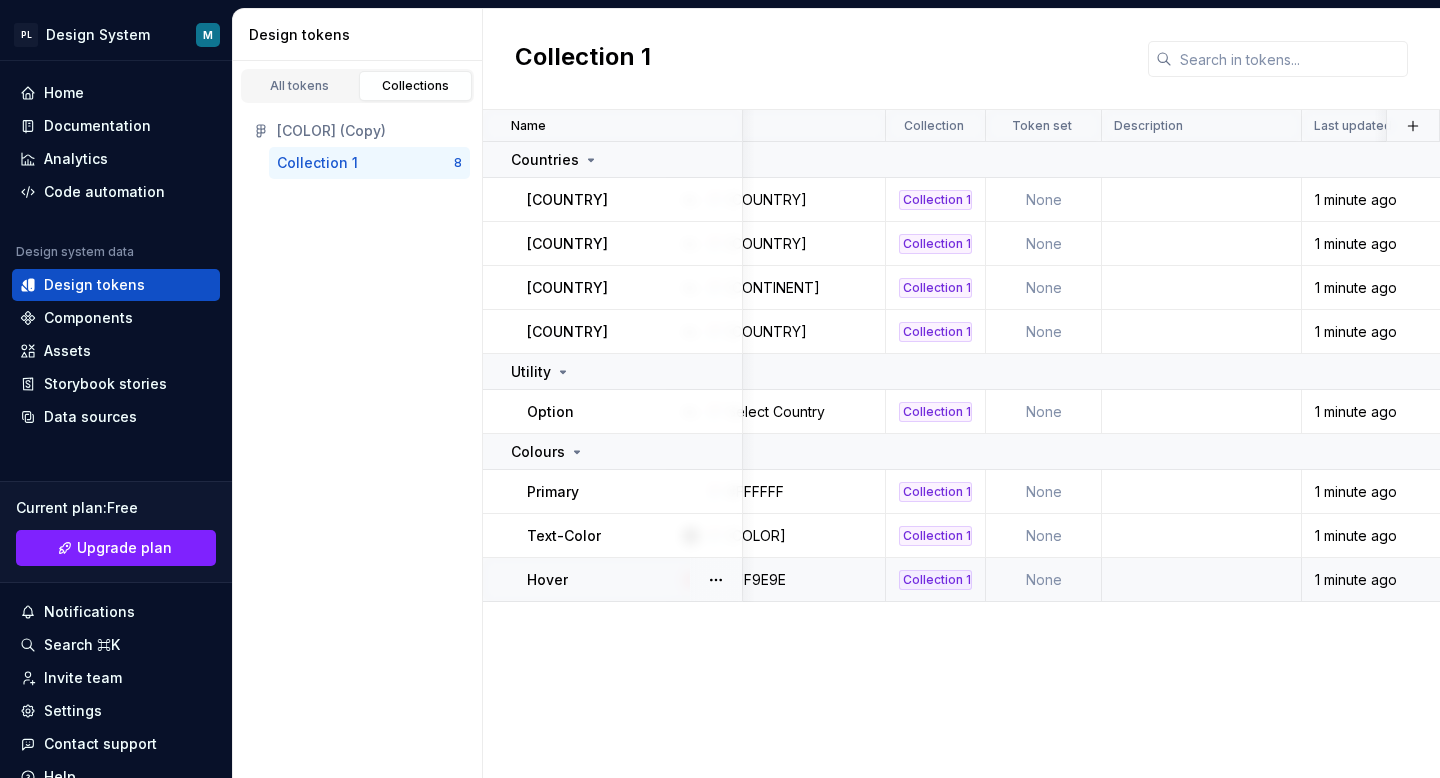 scroll, scrollTop: 0, scrollLeft: 0, axis: both 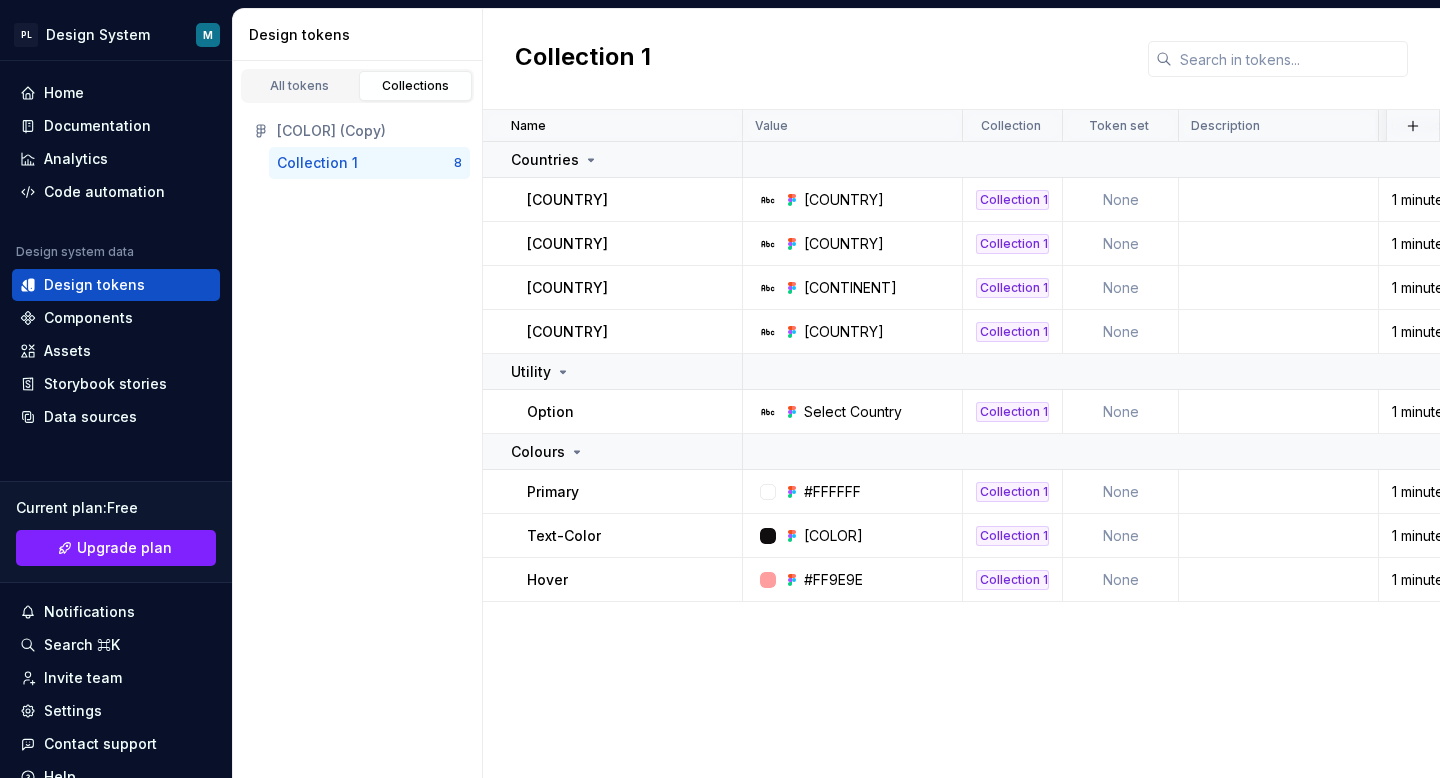 click on "Pink/Blue (Copy)" at bounding box center [369, 131] 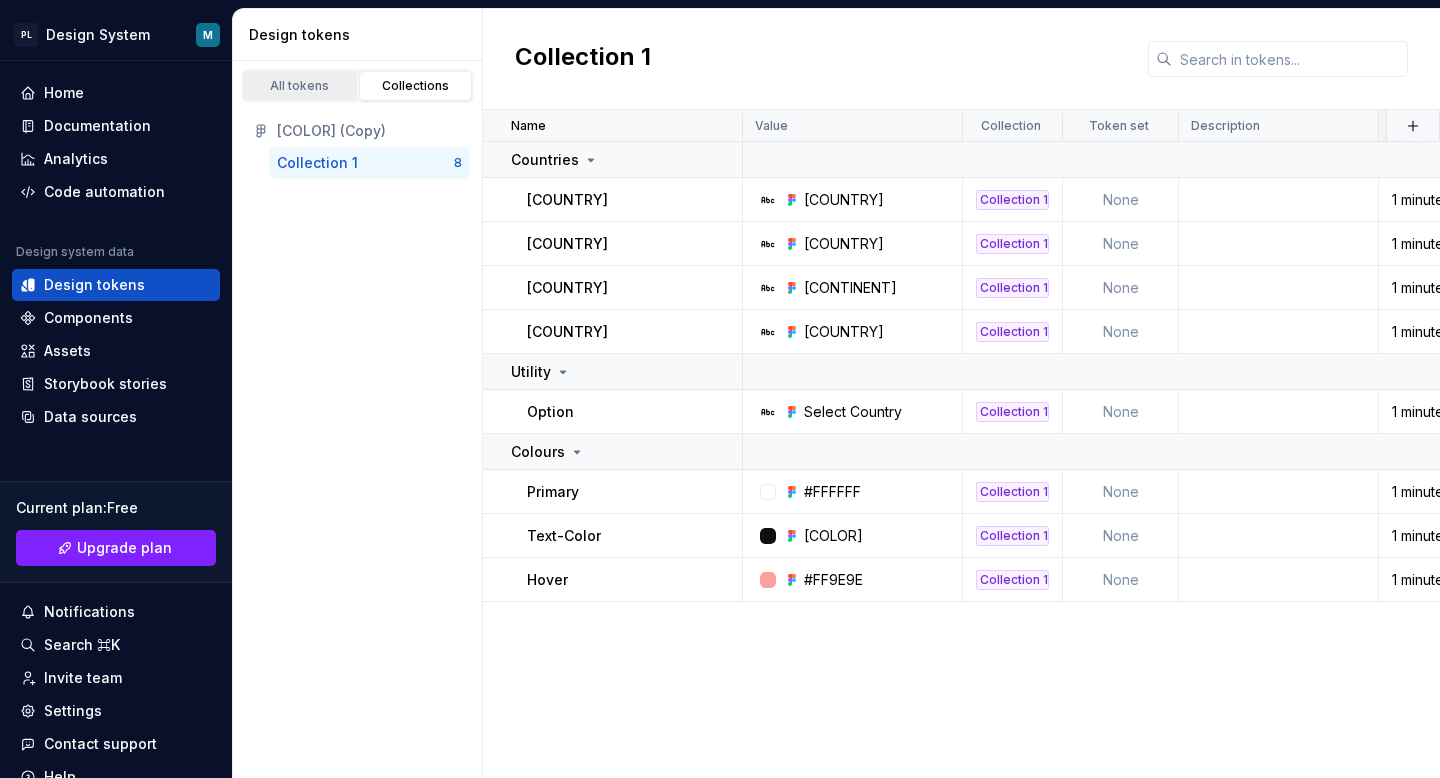 click on "All tokens" at bounding box center (300, 86) 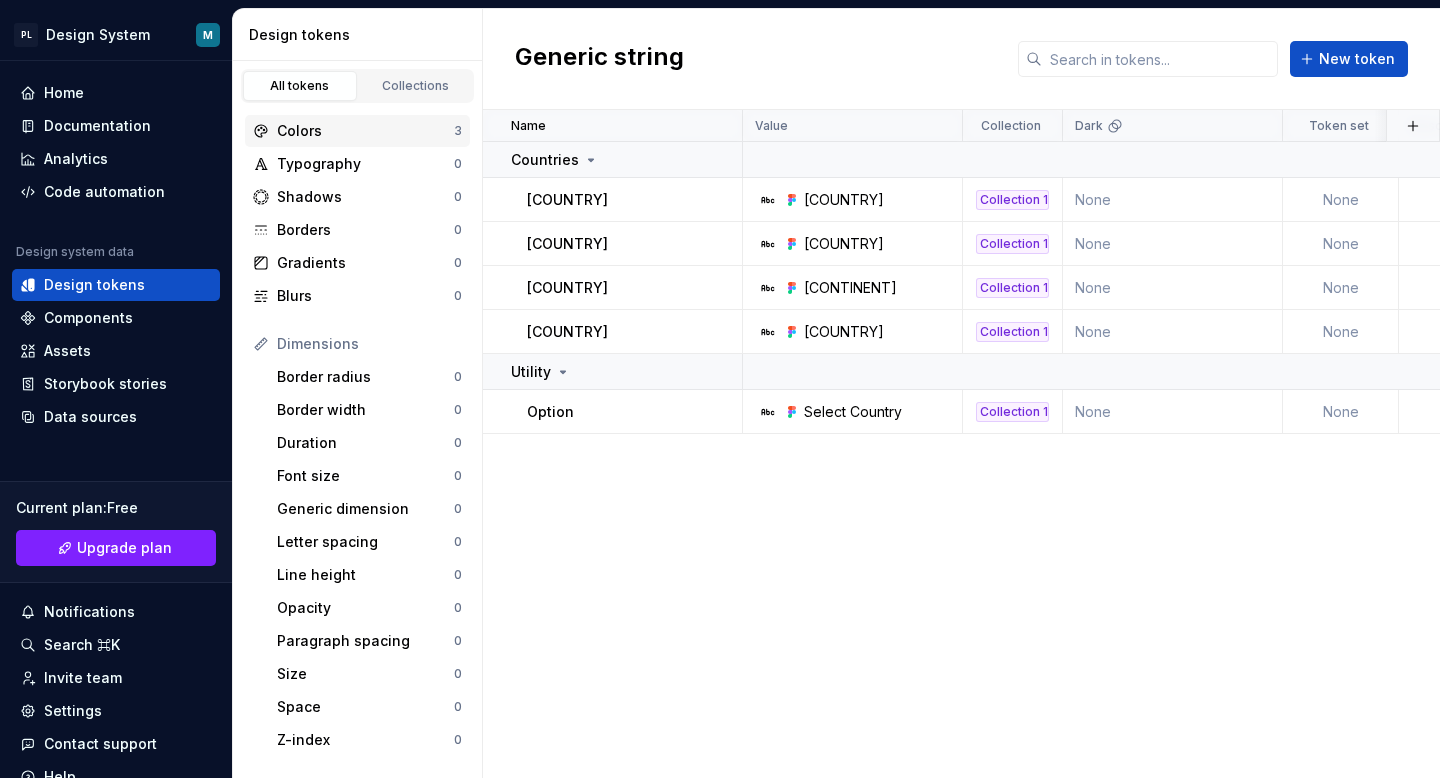 click on "Colors" at bounding box center [365, 131] 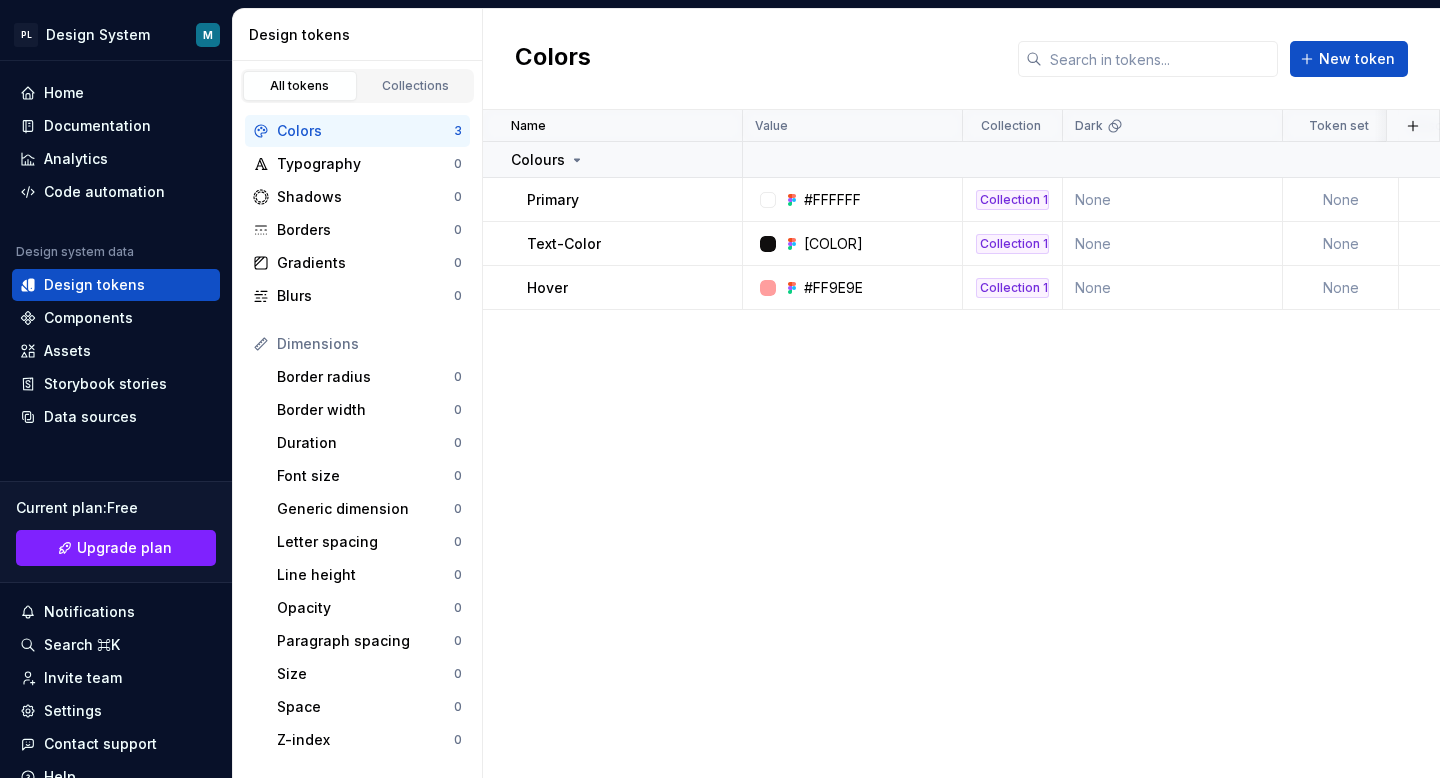 click on "Hover" at bounding box center (547, 288) 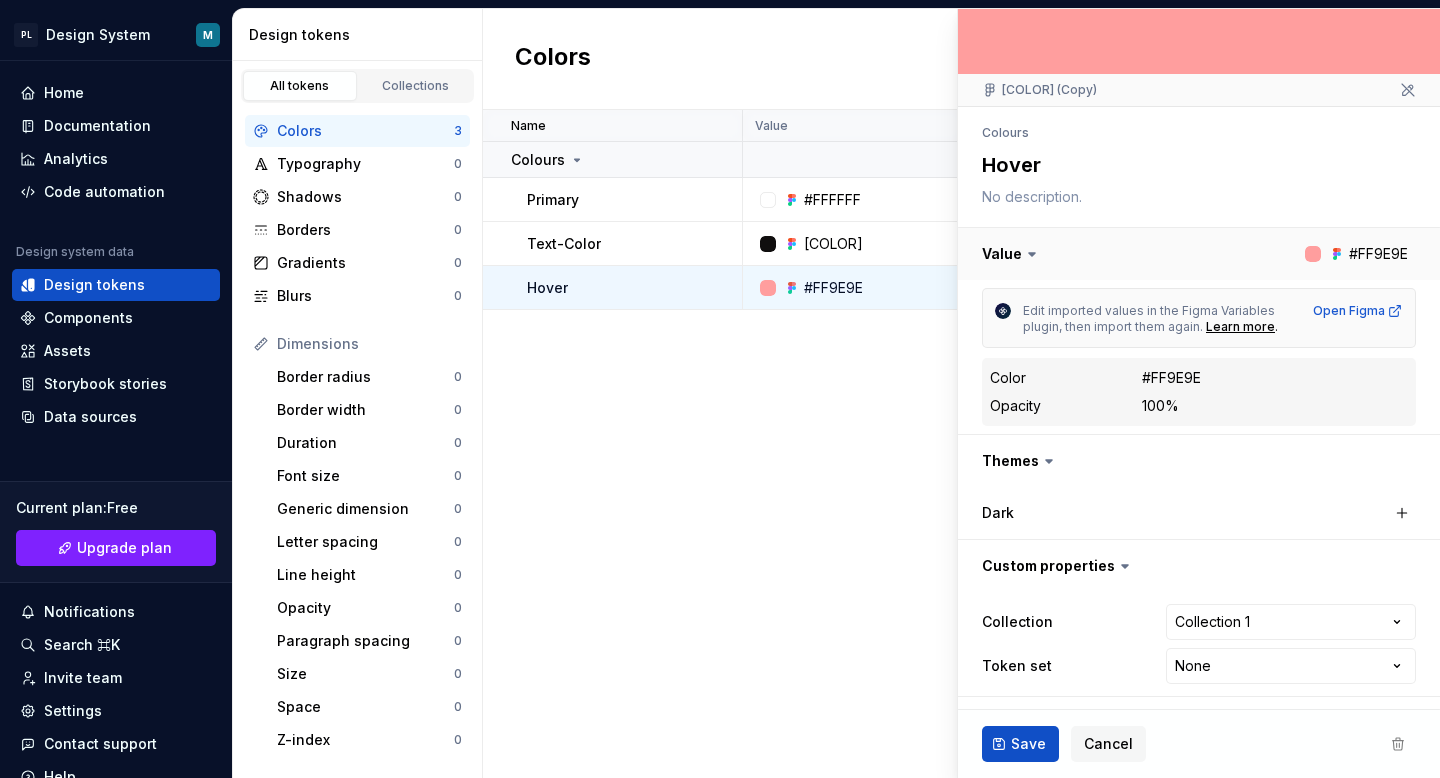 scroll, scrollTop: 0, scrollLeft: 0, axis: both 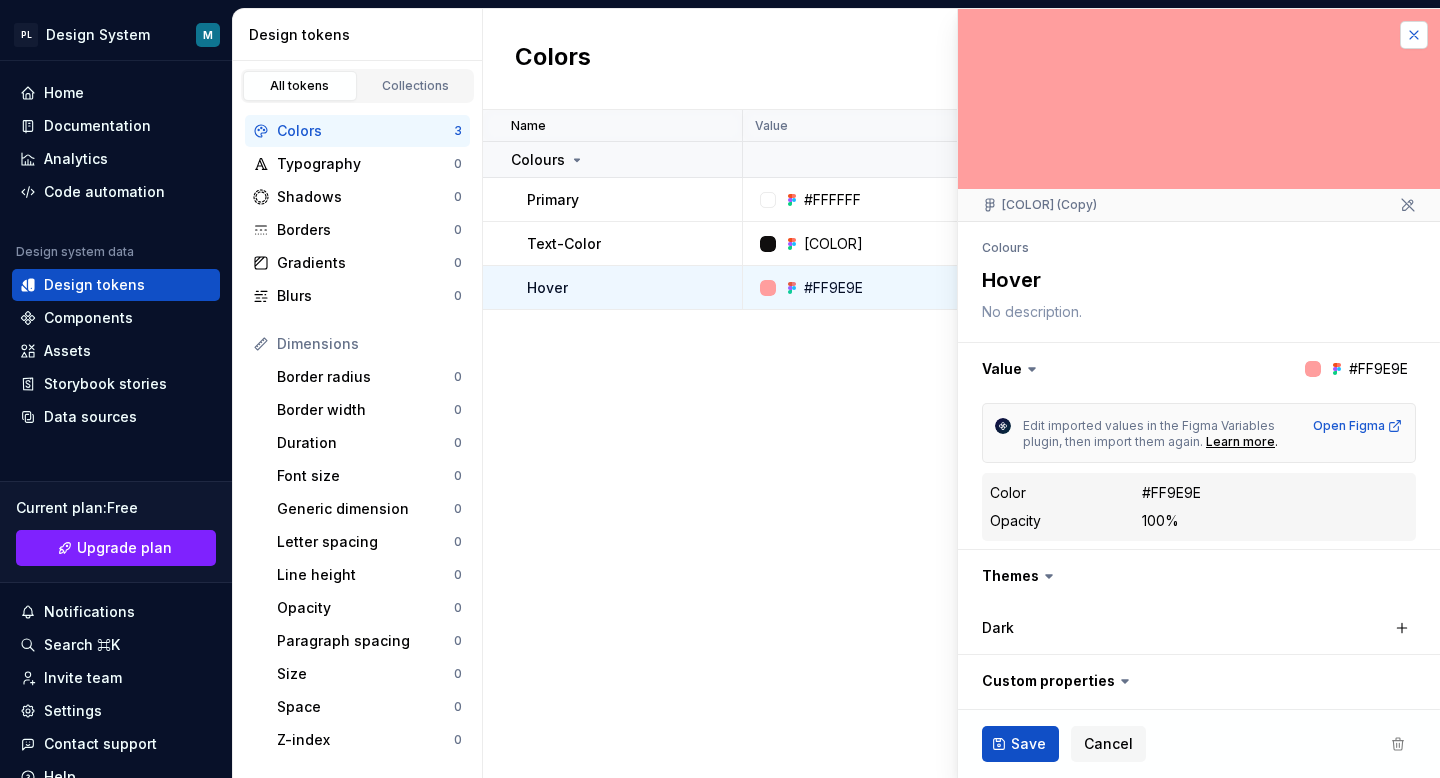 click at bounding box center (1414, 35) 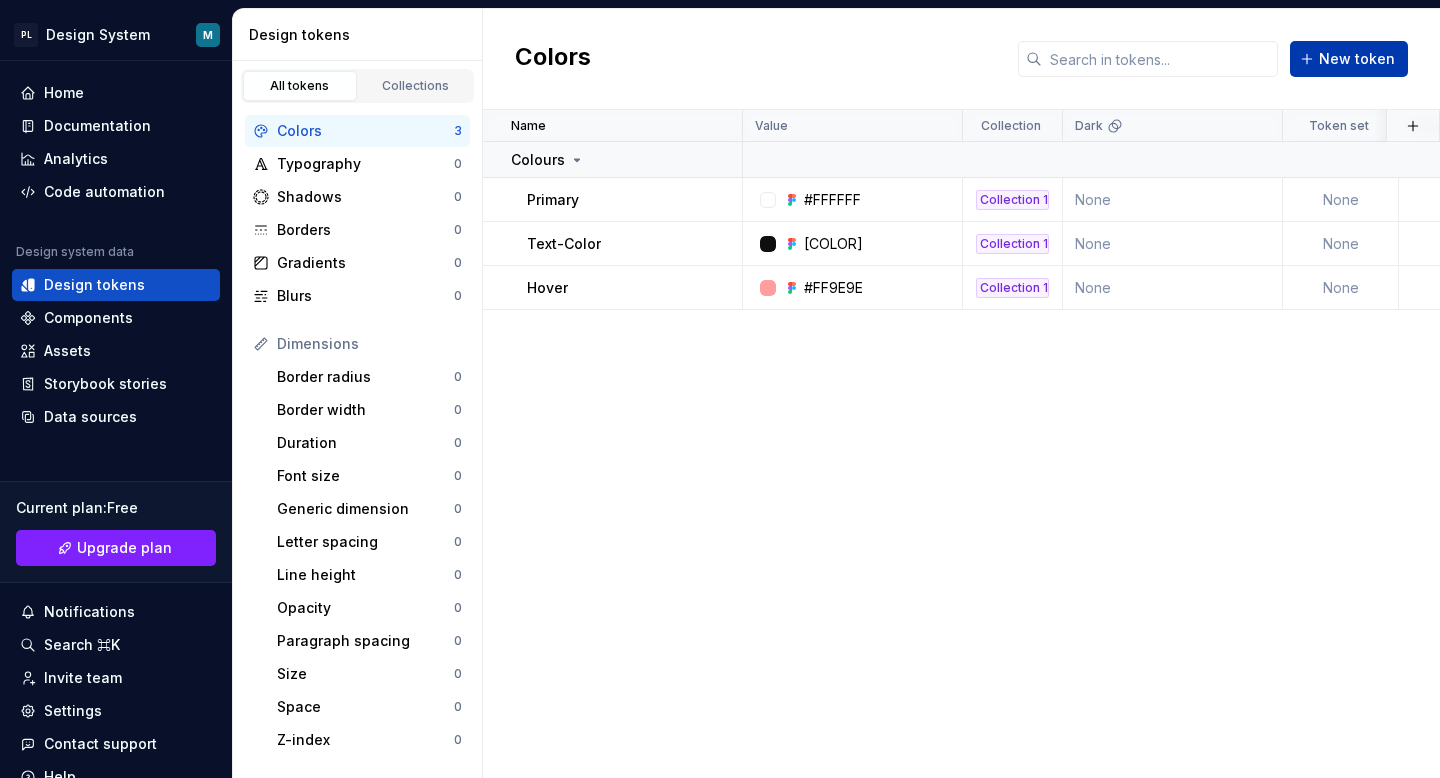 click on "New token" at bounding box center [1357, 59] 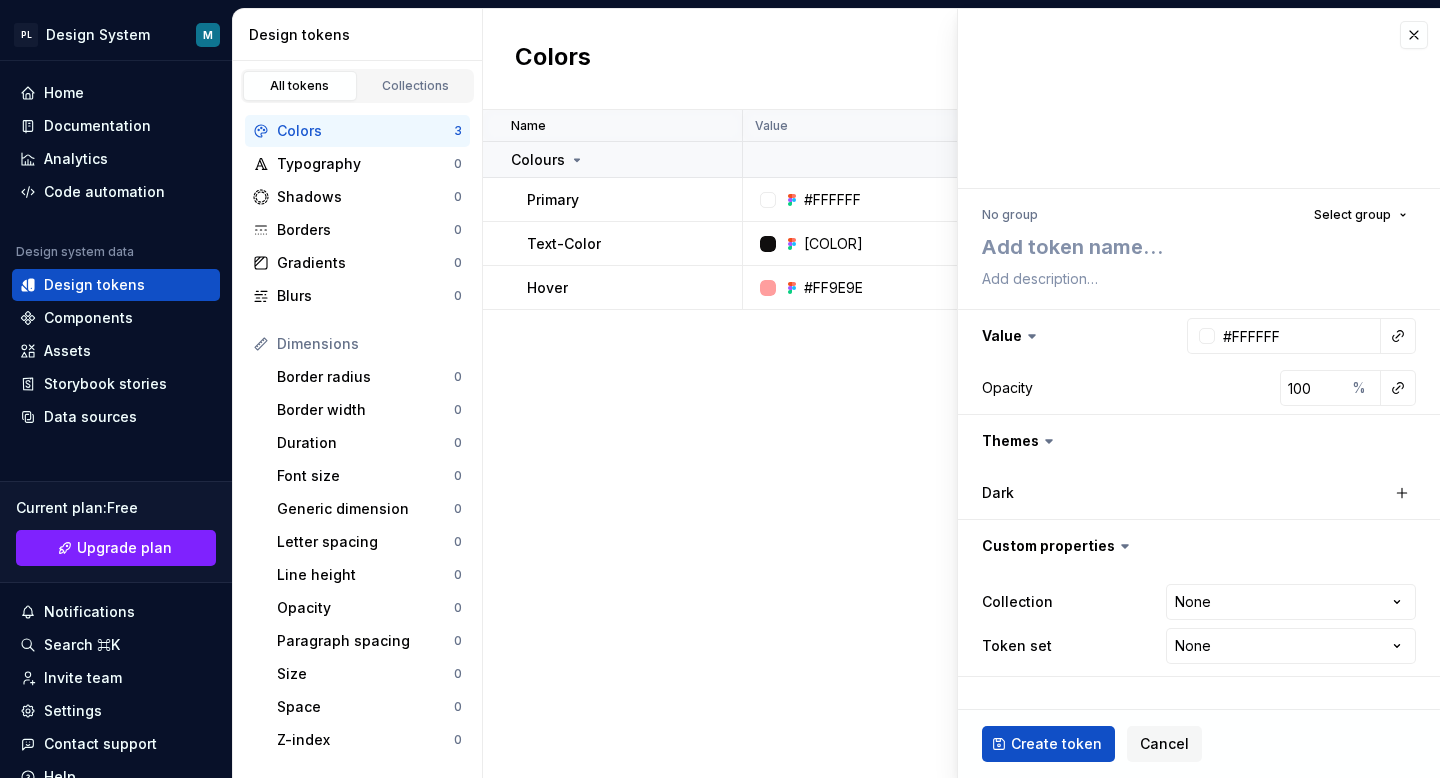 type on "*" 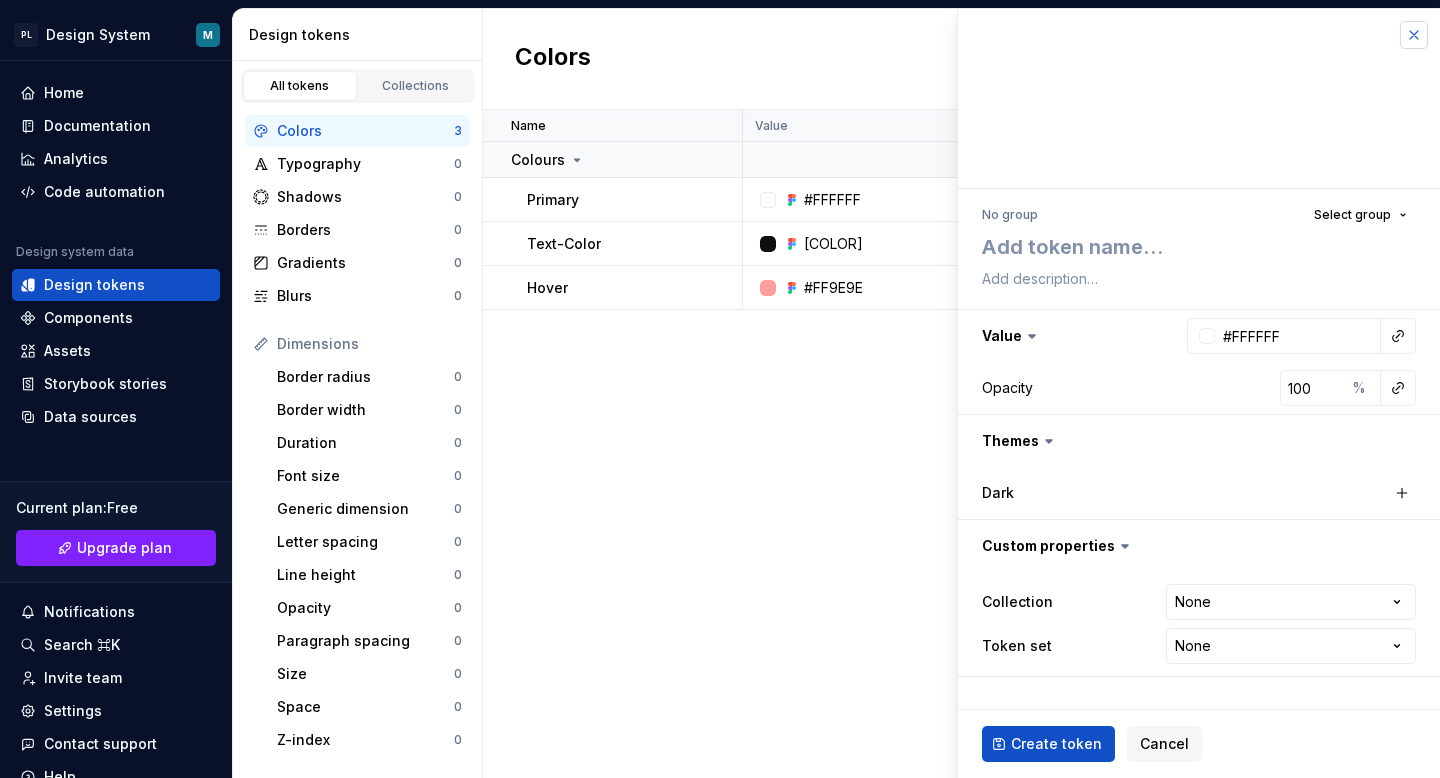 click at bounding box center [1414, 35] 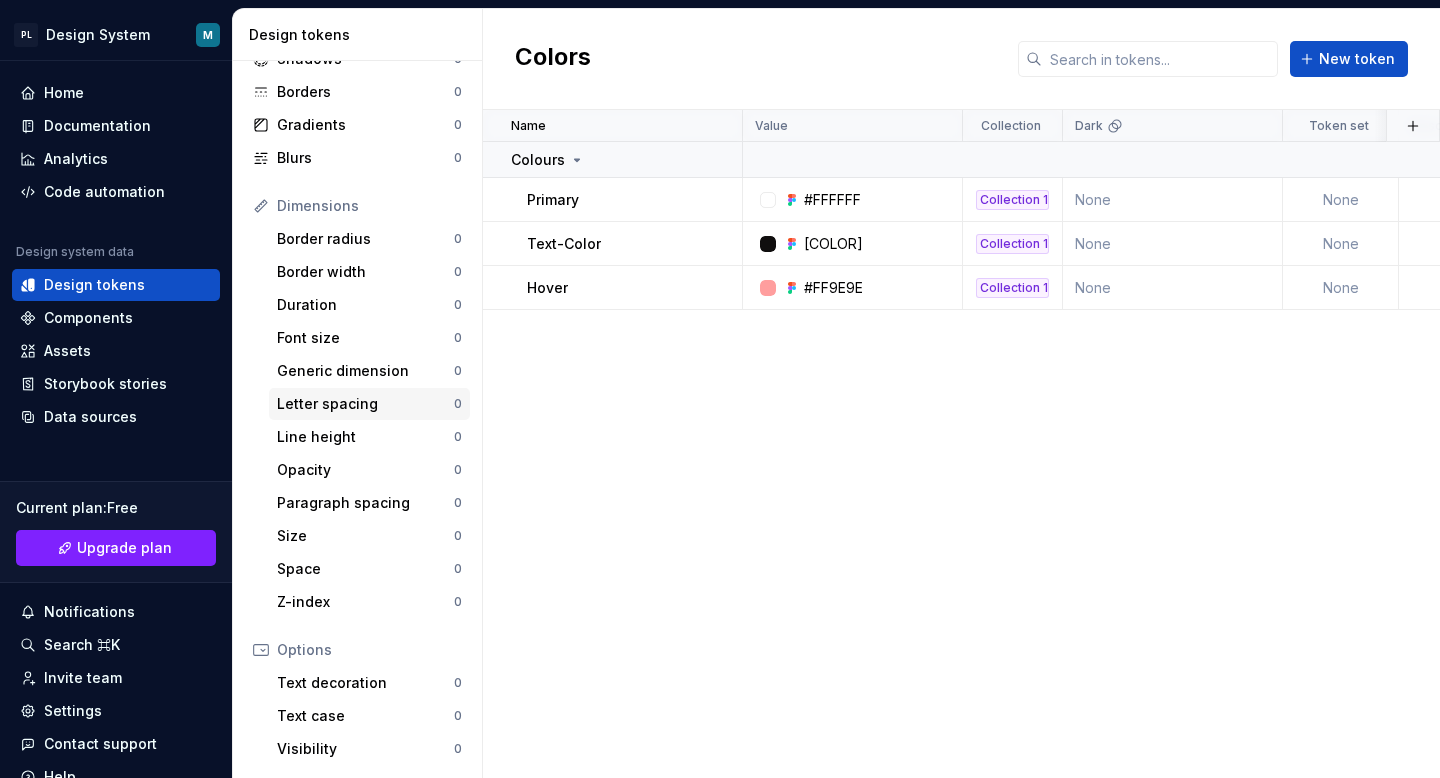 scroll, scrollTop: 317, scrollLeft: 0, axis: vertical 